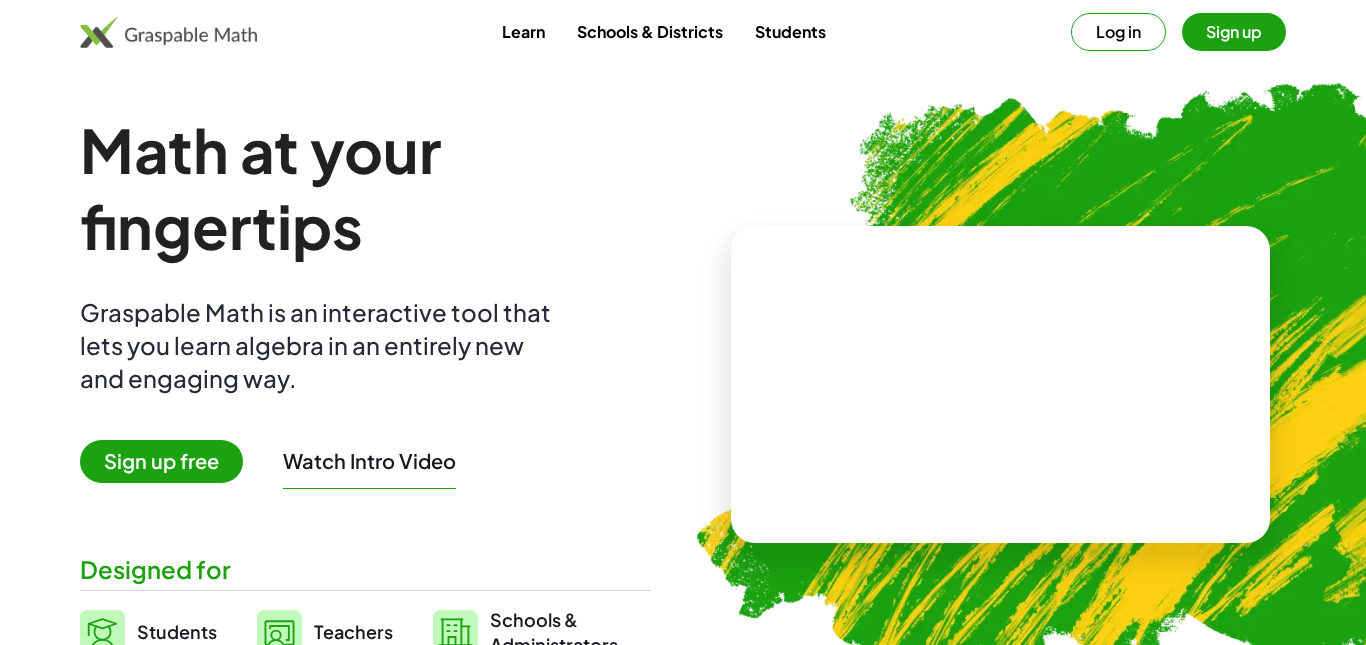scroll, scrollTop: 0, scrollLeft: 0, axis: both 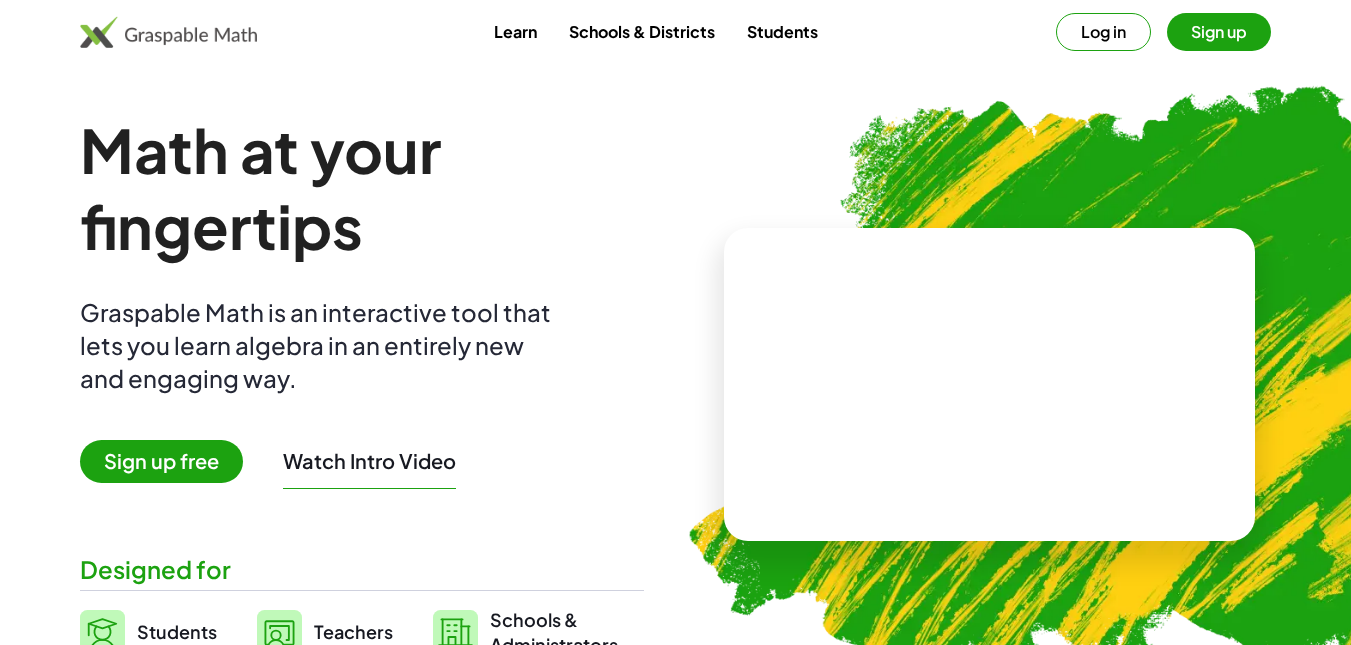 click on "Sign up free" at bounding box center (161, 461) 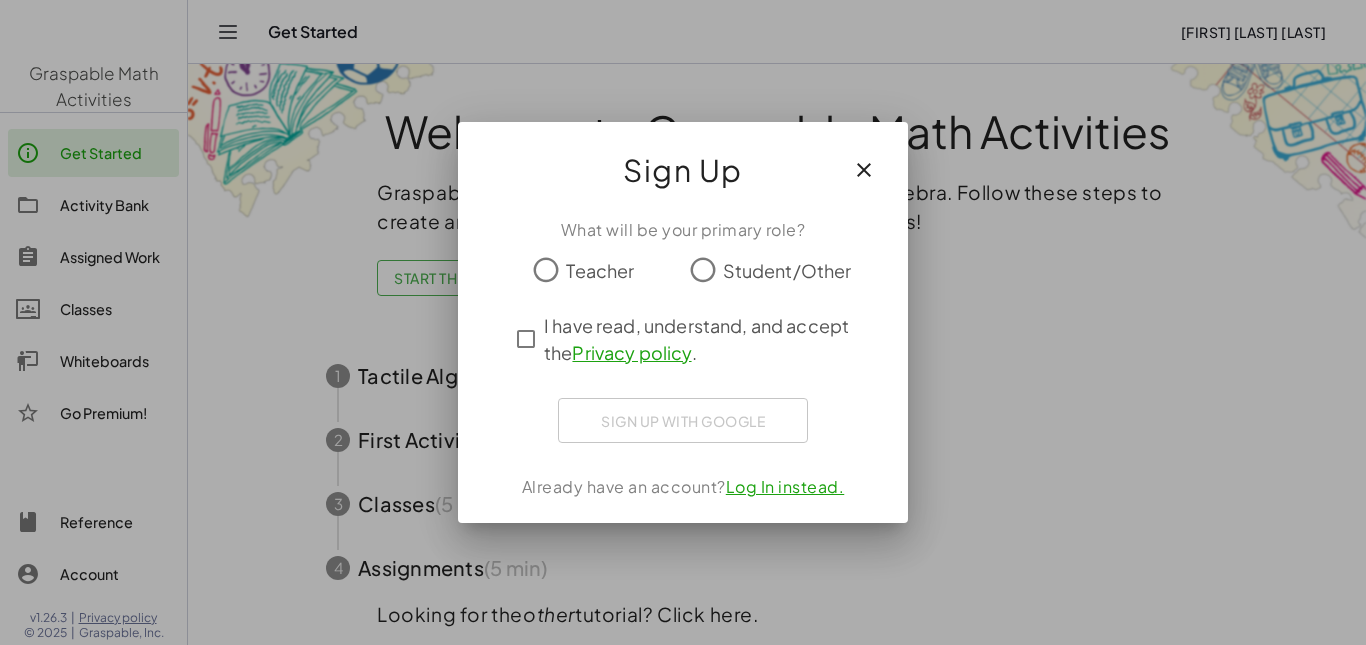click on "What will be your primary role? Teacher Student/Other I have read, understand, and accept the Privacy policy. Sign up with Google Iniciar sesión con Google Iniciar sesión con Google. Se abre en una pestaña nueva. Already have an account? Log In instead." 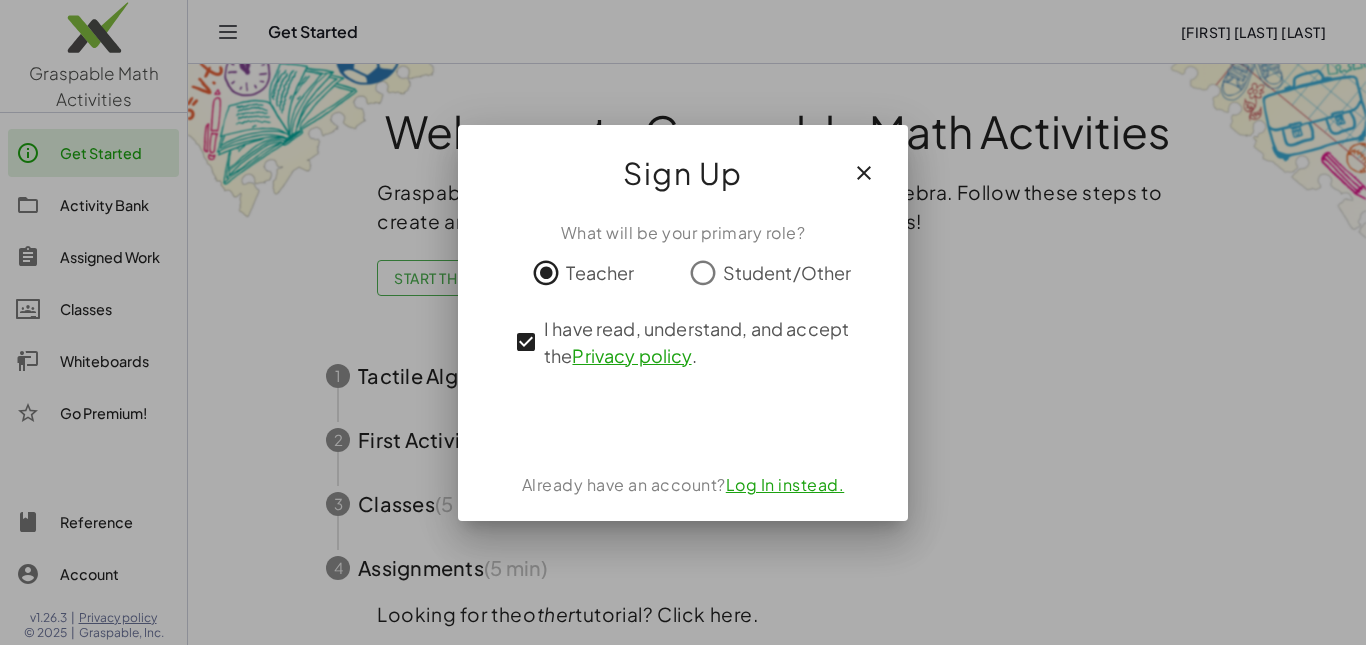 click at bounding box center (683, 421) 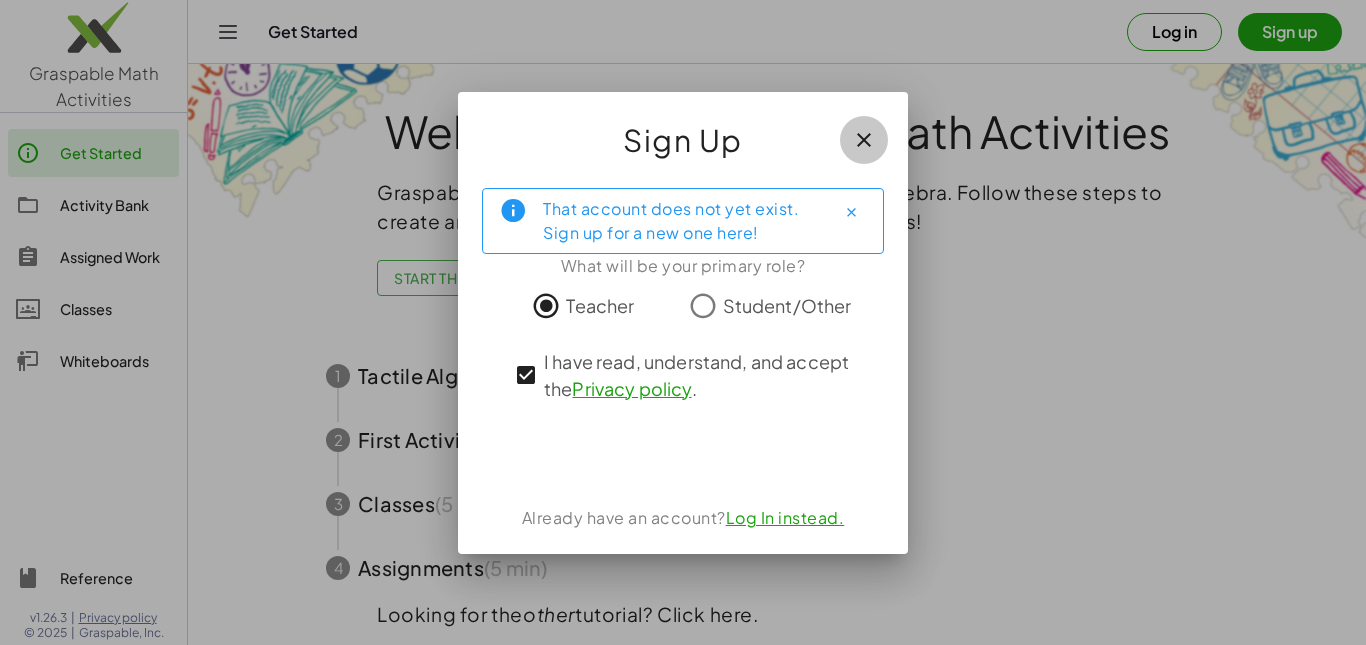 click 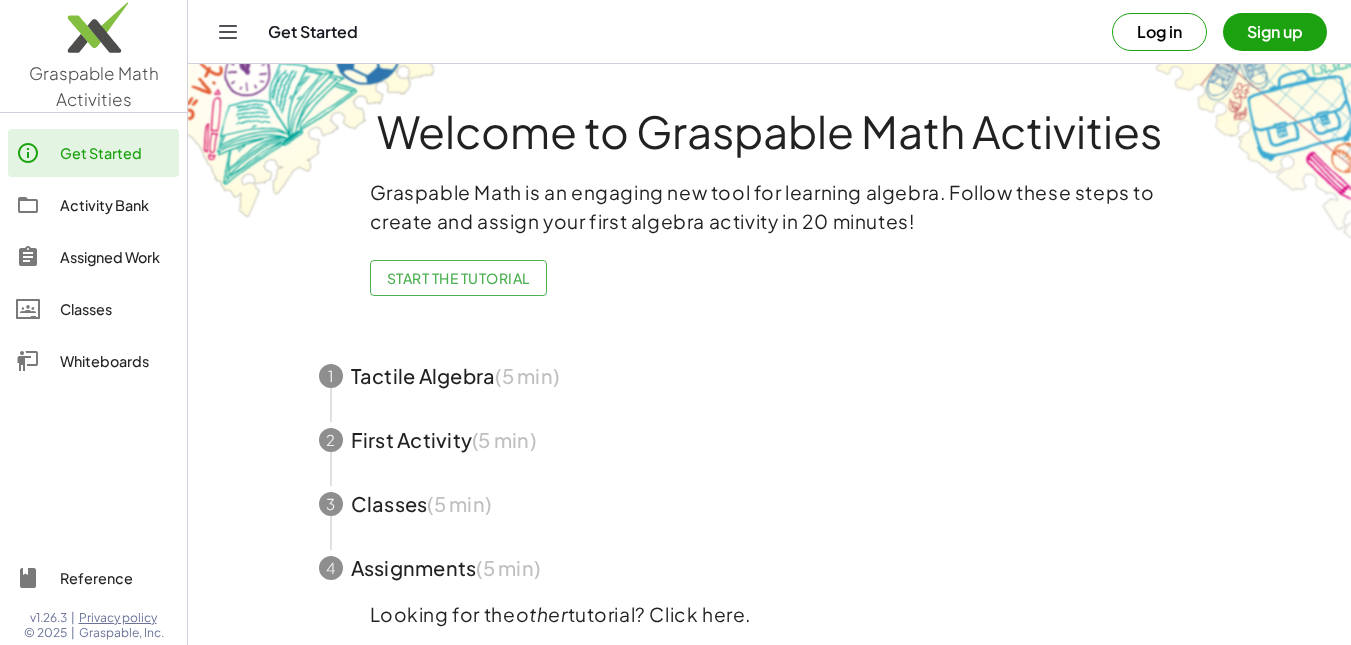 click on "Sign up" at bounding box center [1275, 32] 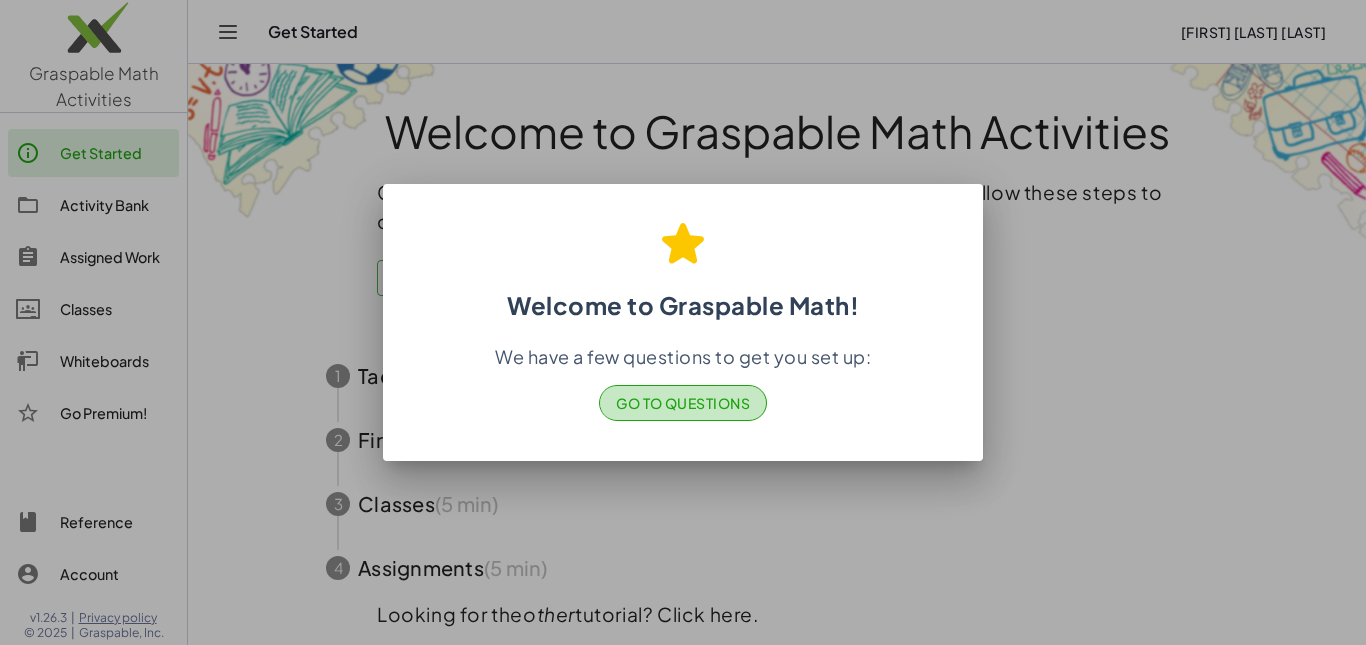 click on "Go to Questions" 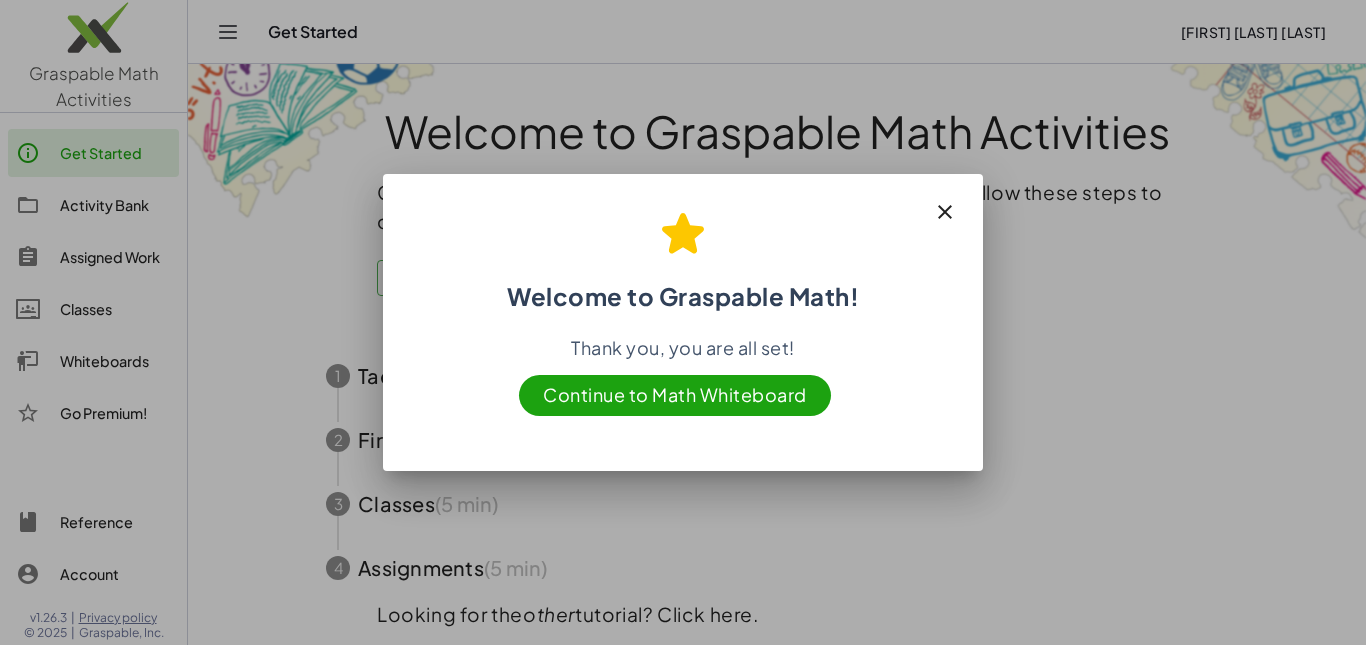 click 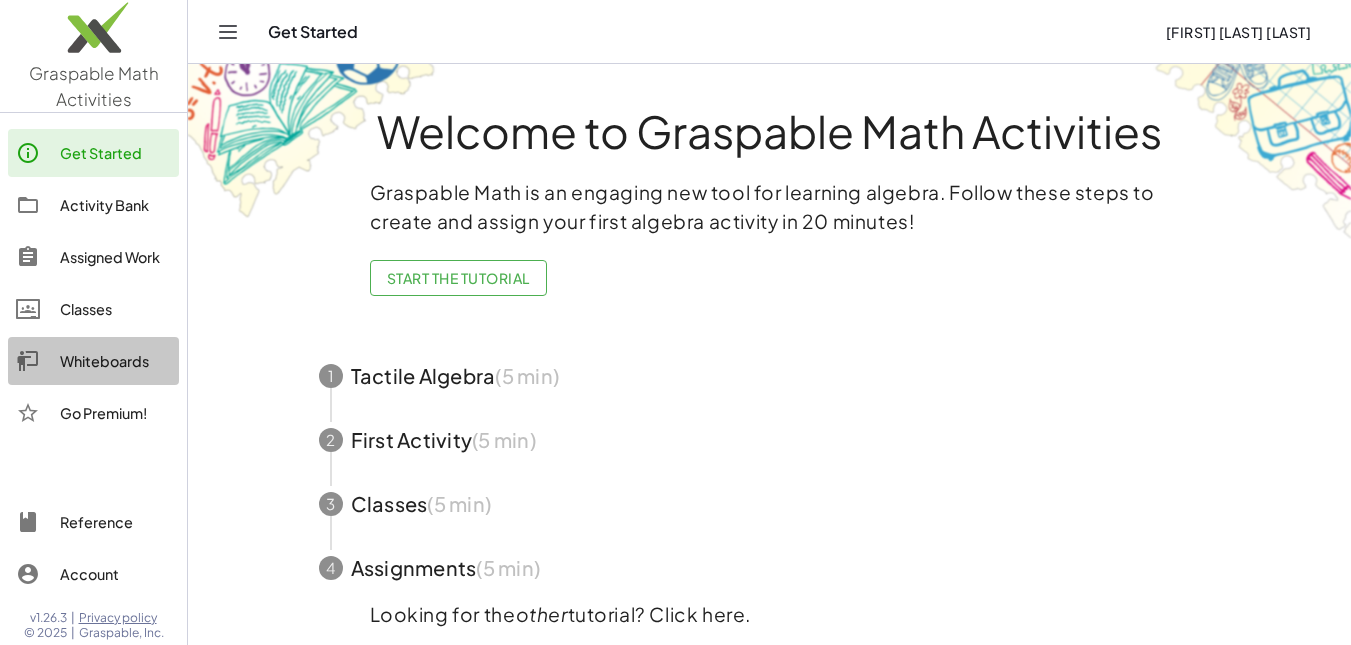 click on "Whiteboards" 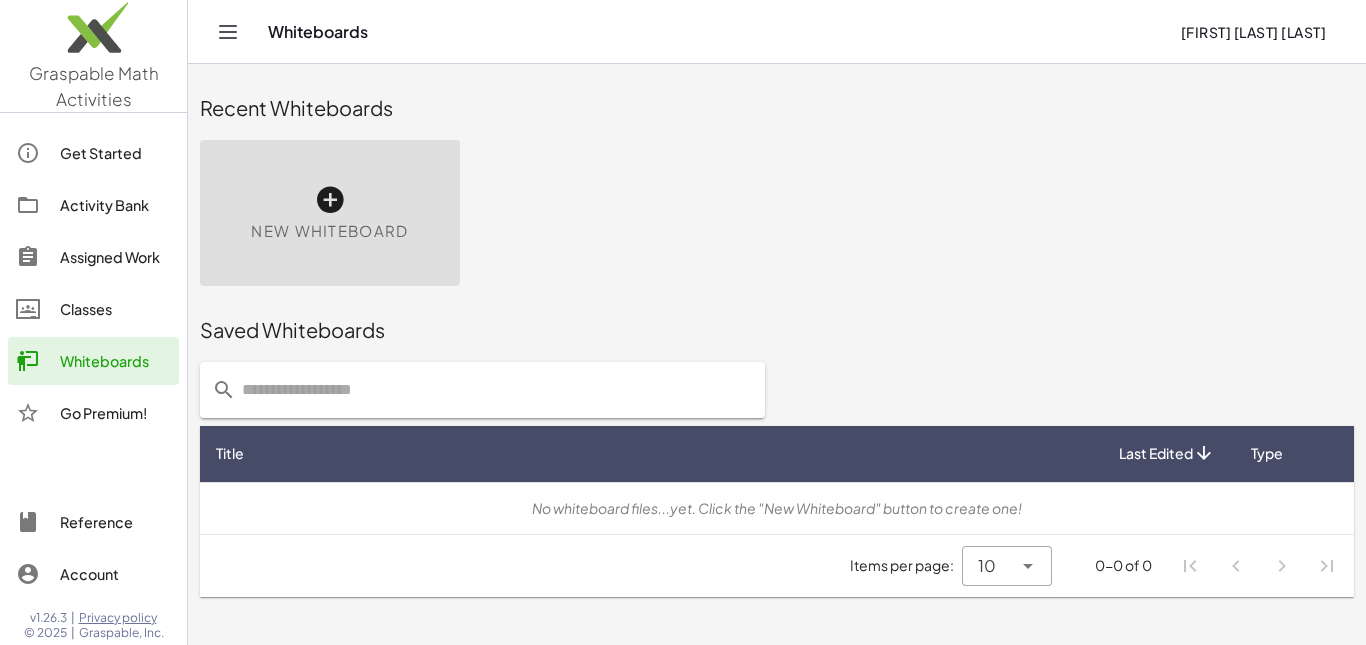 click at bounding box center (330, 200) 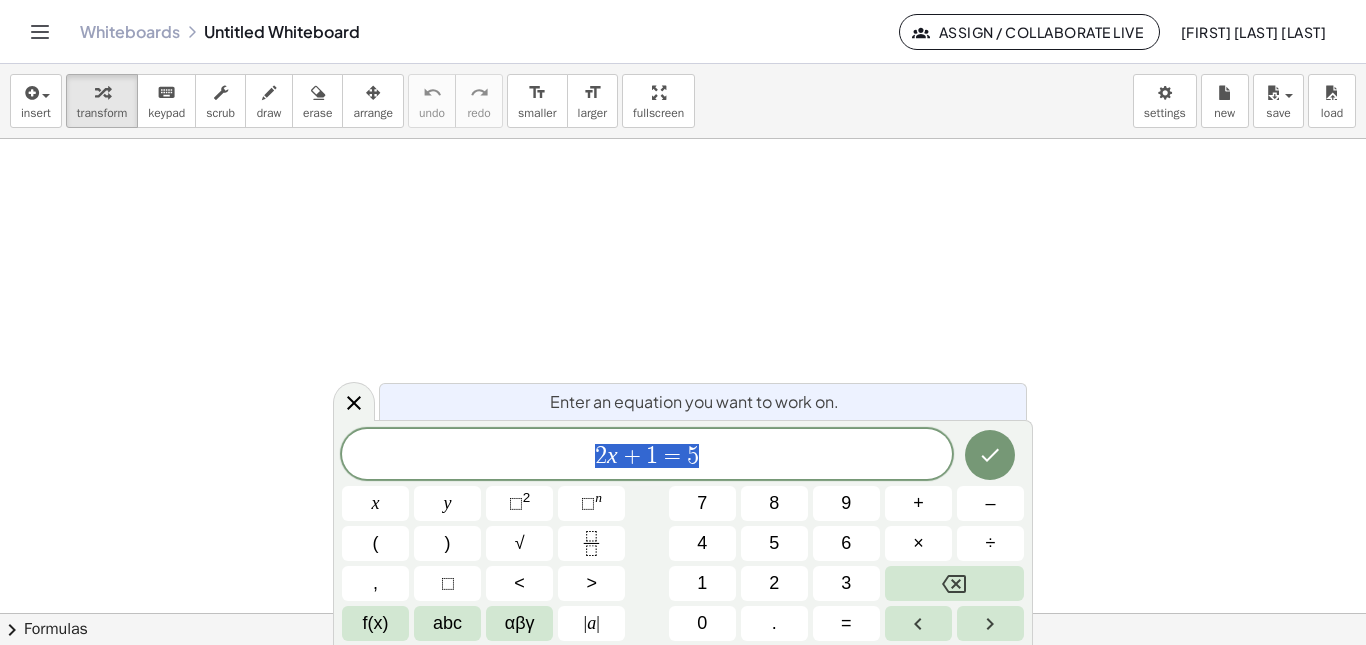 click at bounding box center [683, 613] 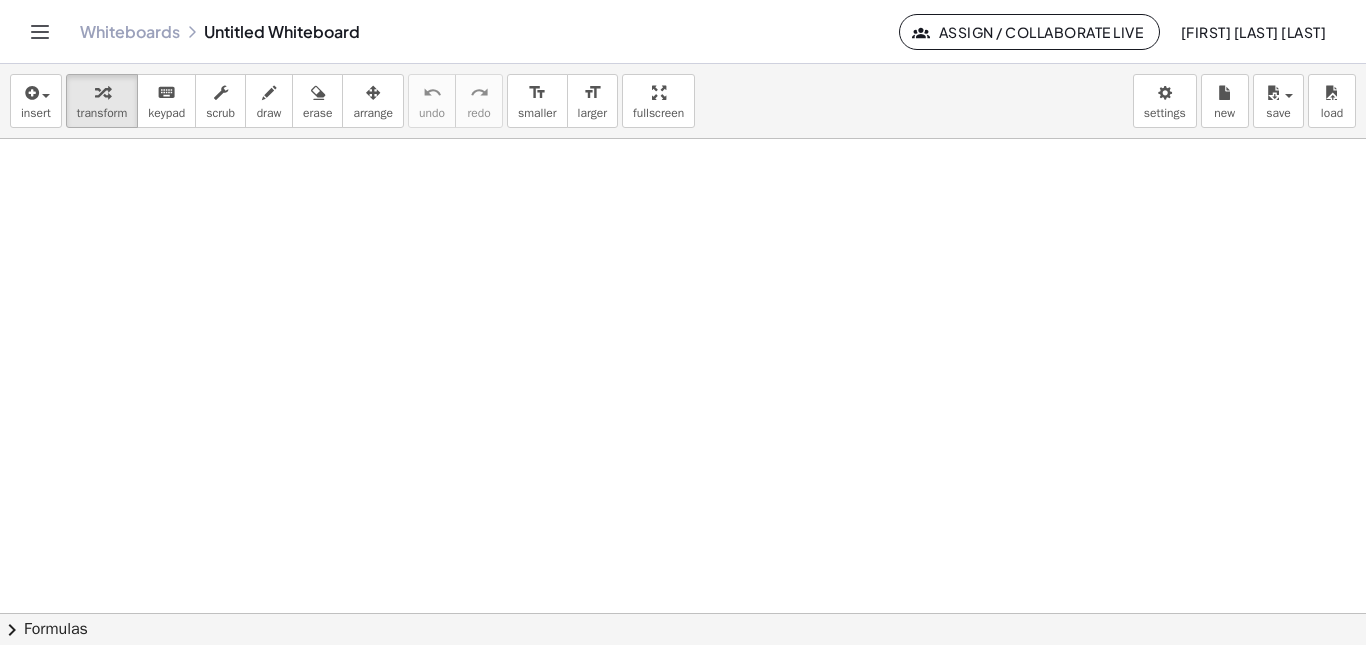 click at bounding box center (683, 613) 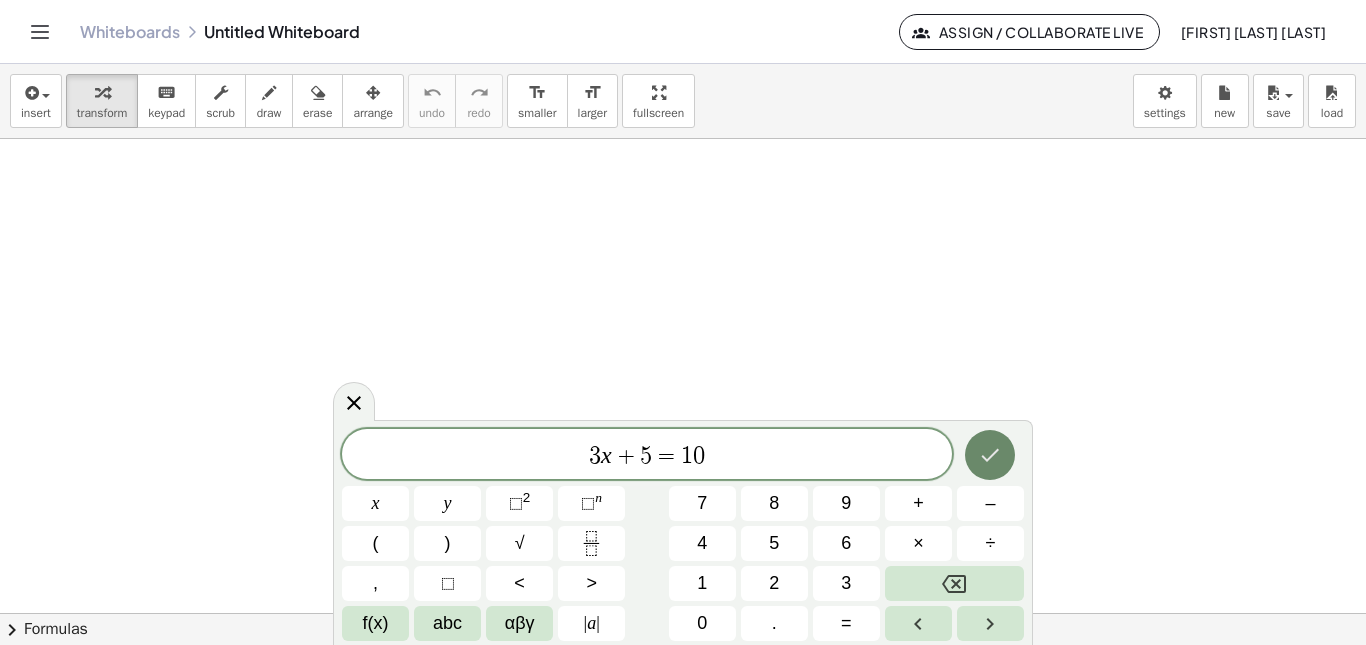 click 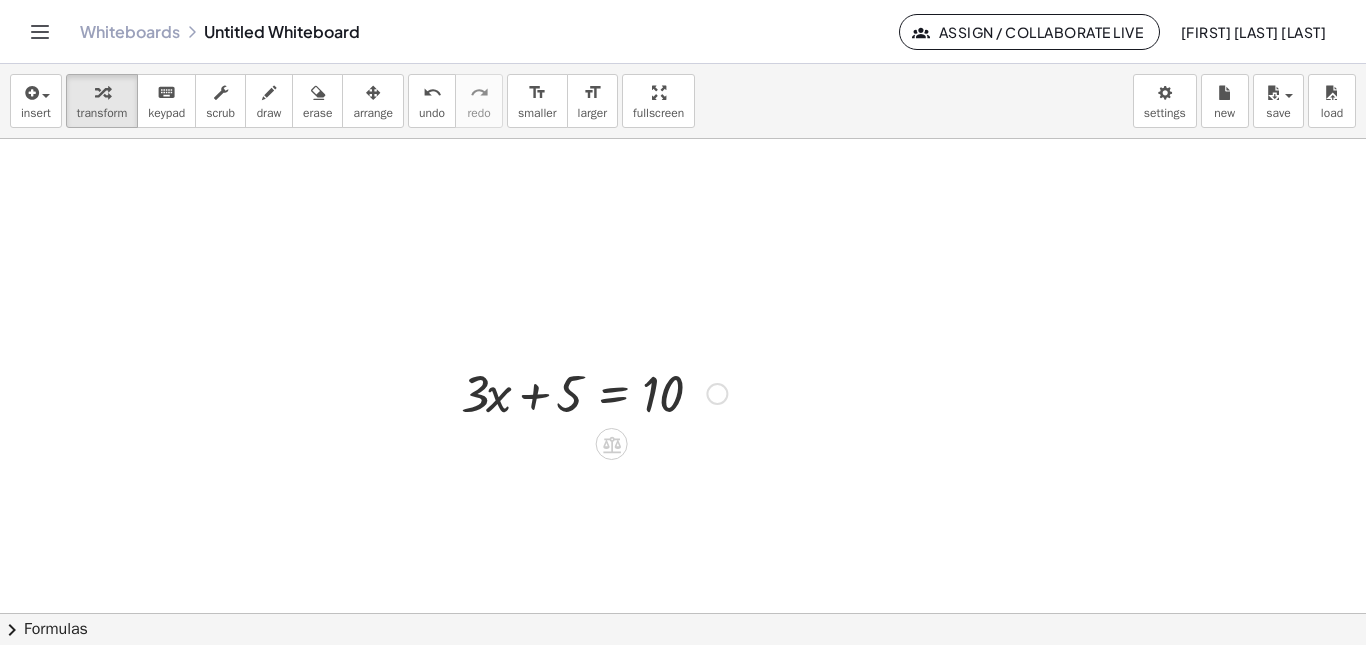 click at bounding box center [594, 392] 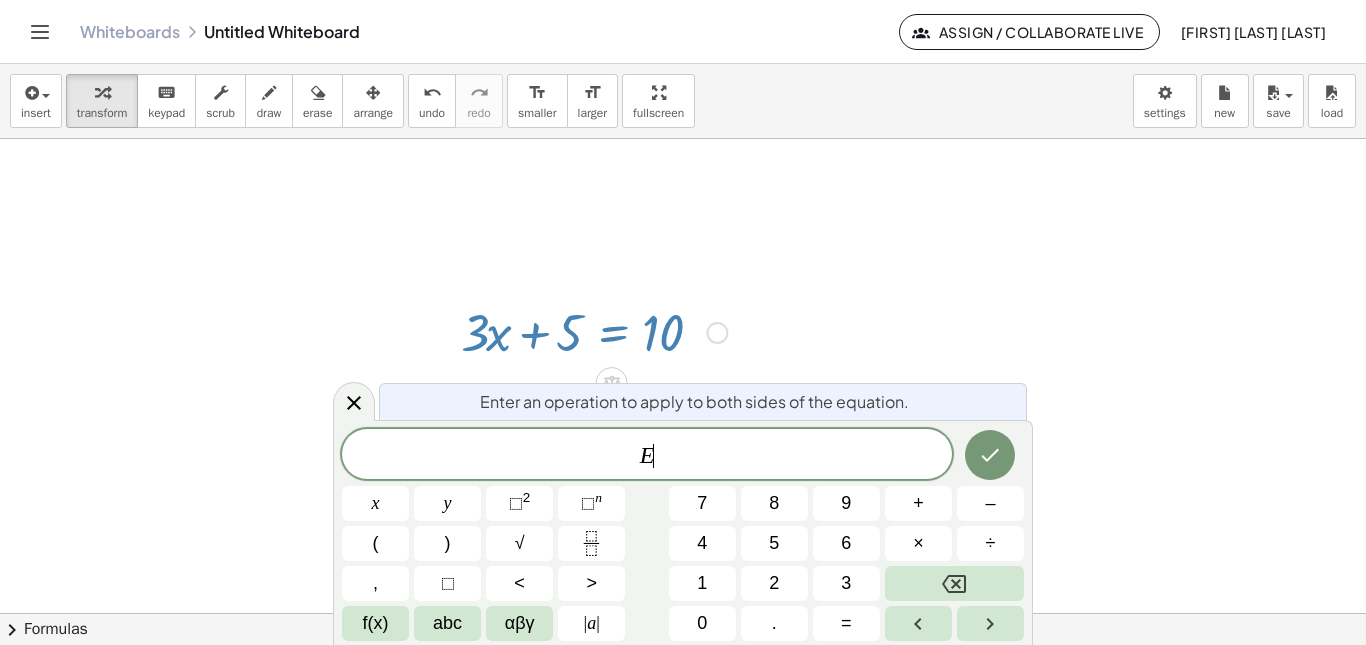 scroll, scrollTop: 61, scrollLeft: 0, axis: vertical 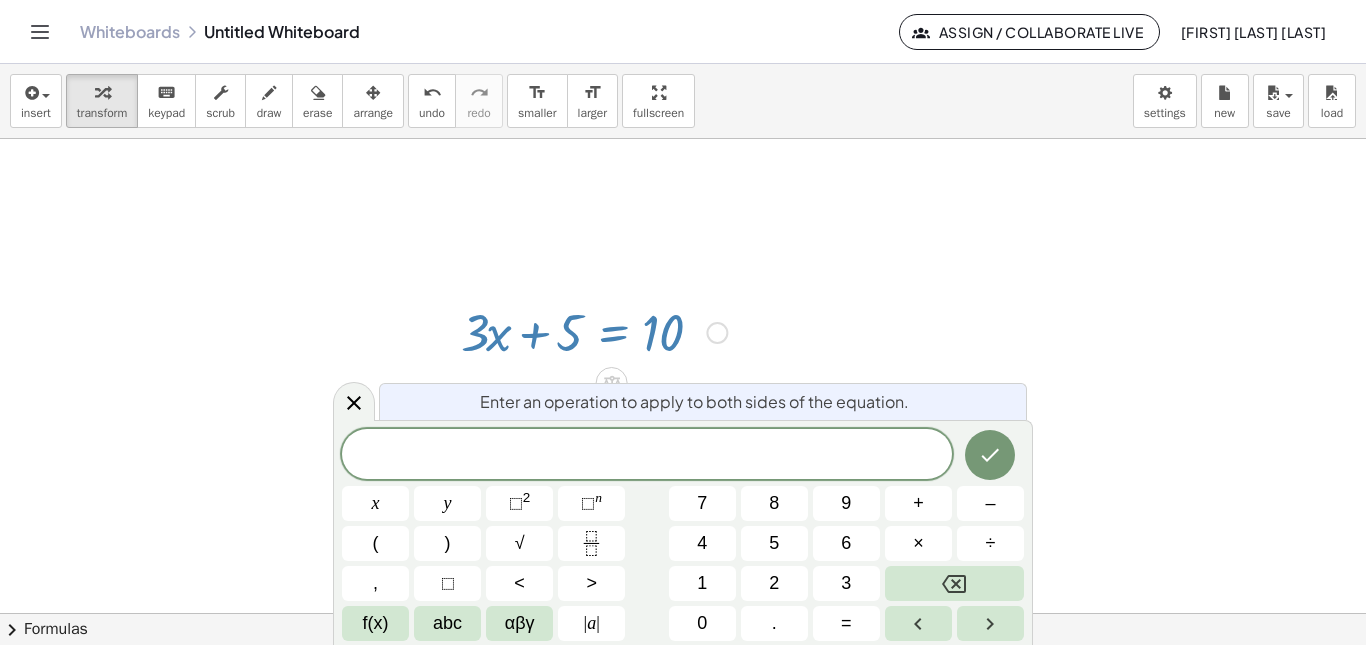 click at bounding box center [594, 331] 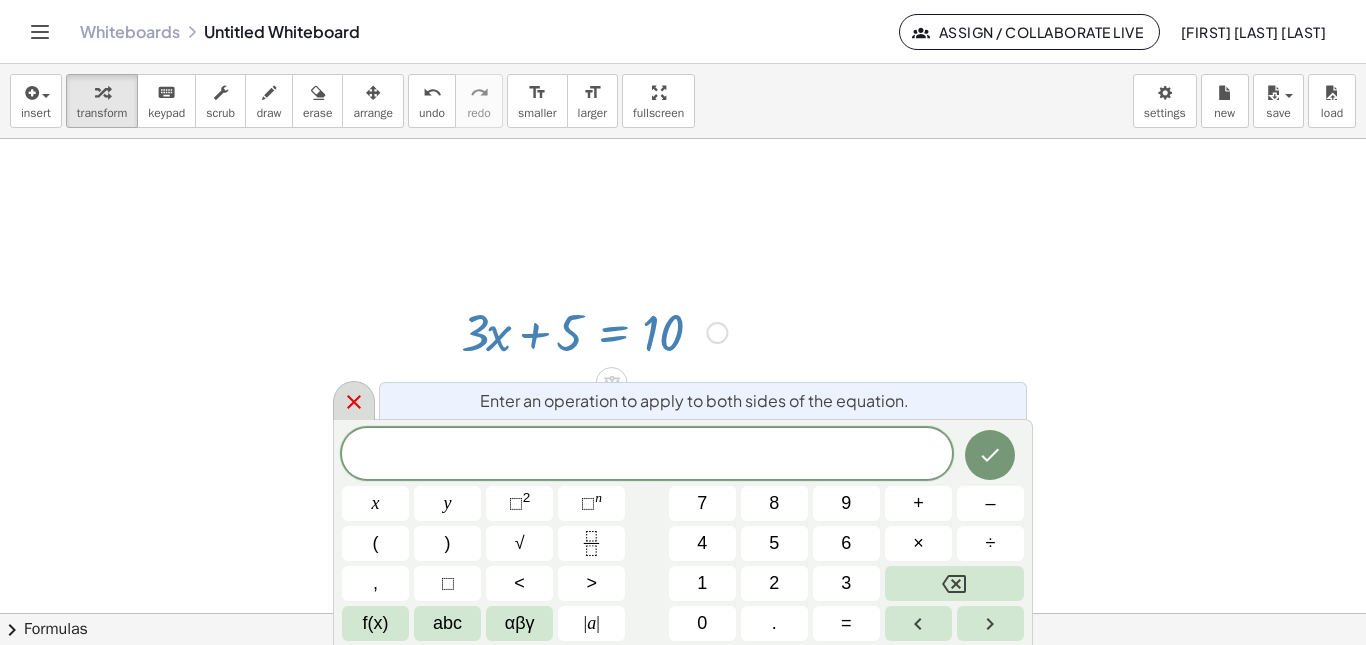 click 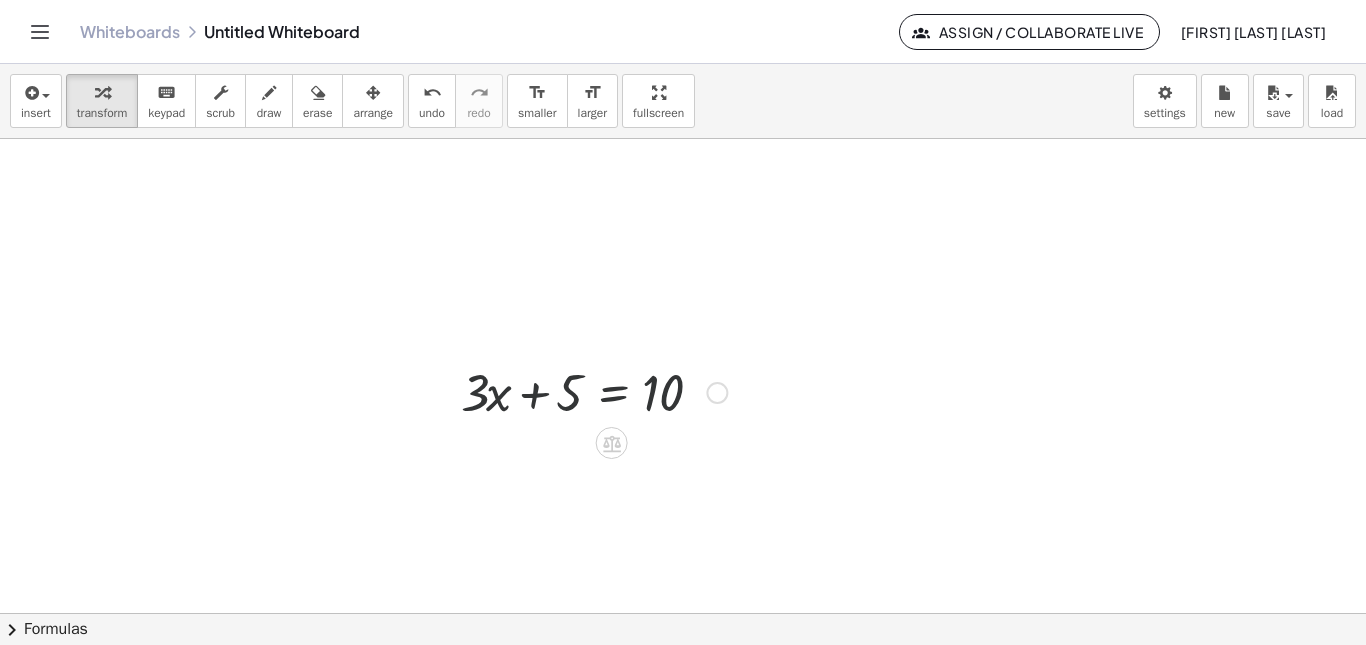 scroll, scrollTop: 0, scrollLeft: 0, axis: both 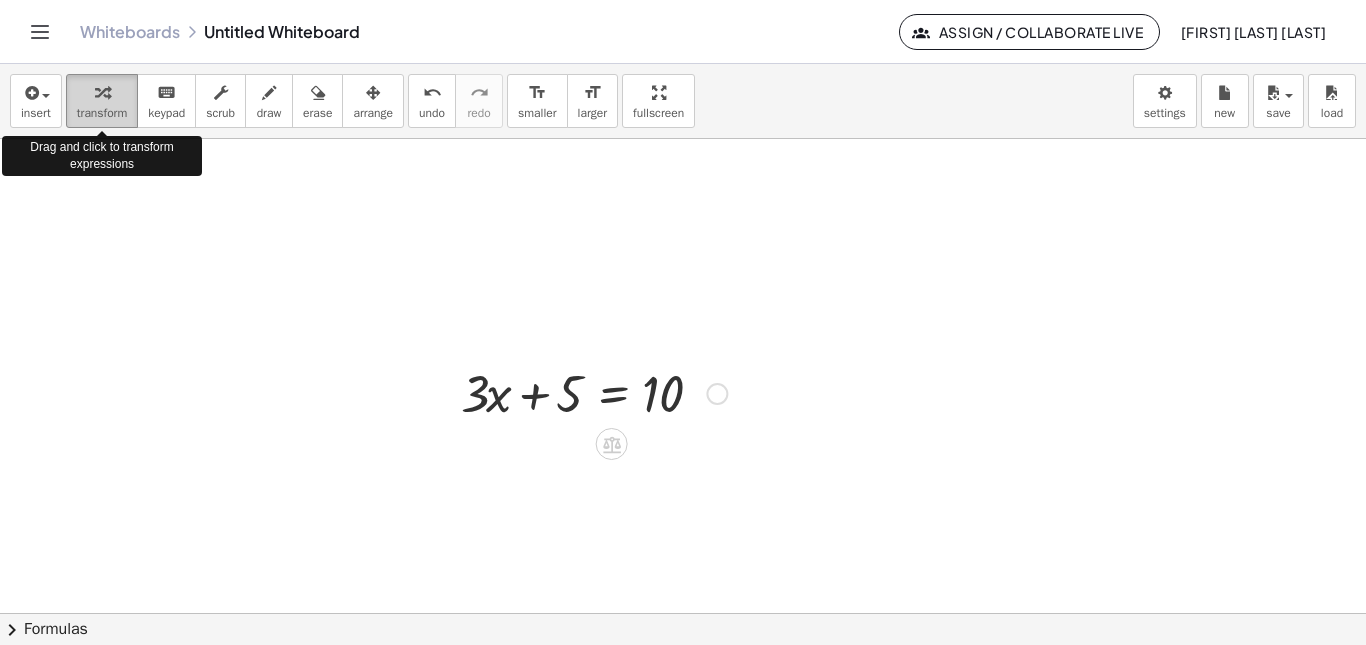 click at bounding box center (102, 93) 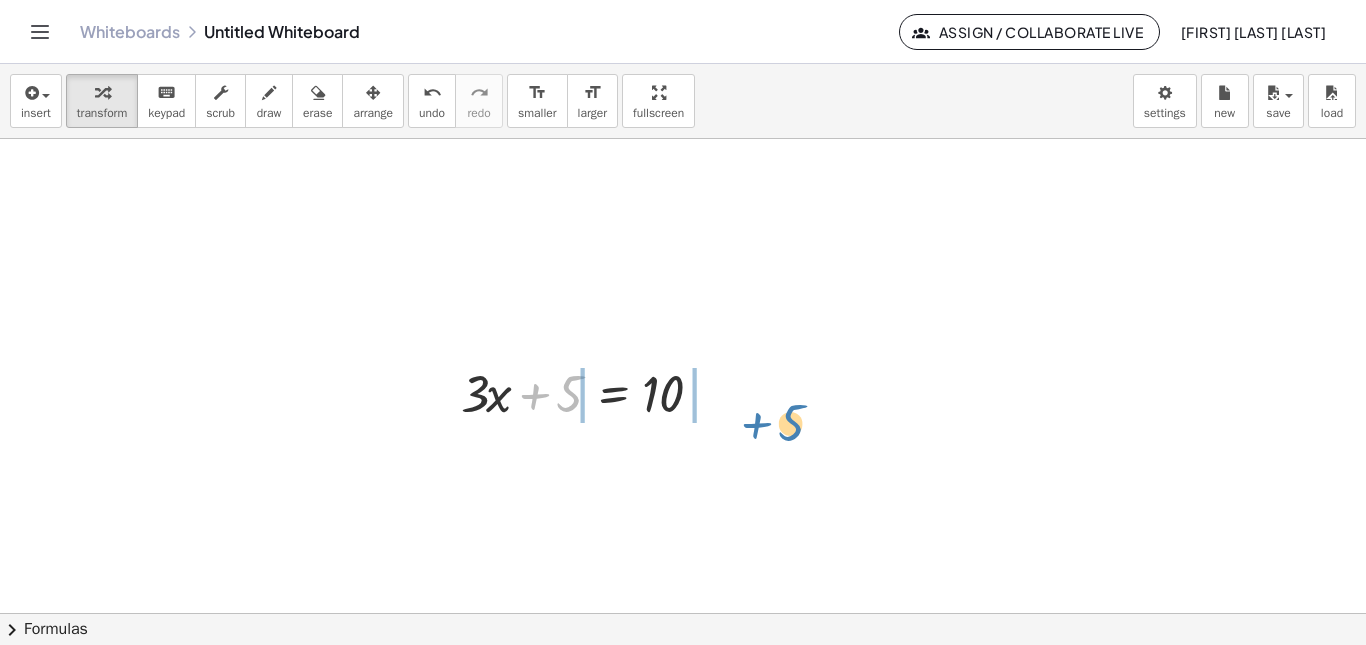 drag, startPoint x: 569, startPoint y: 395, endPoint x: 791, endPoint y: 424, distance: 223.88614 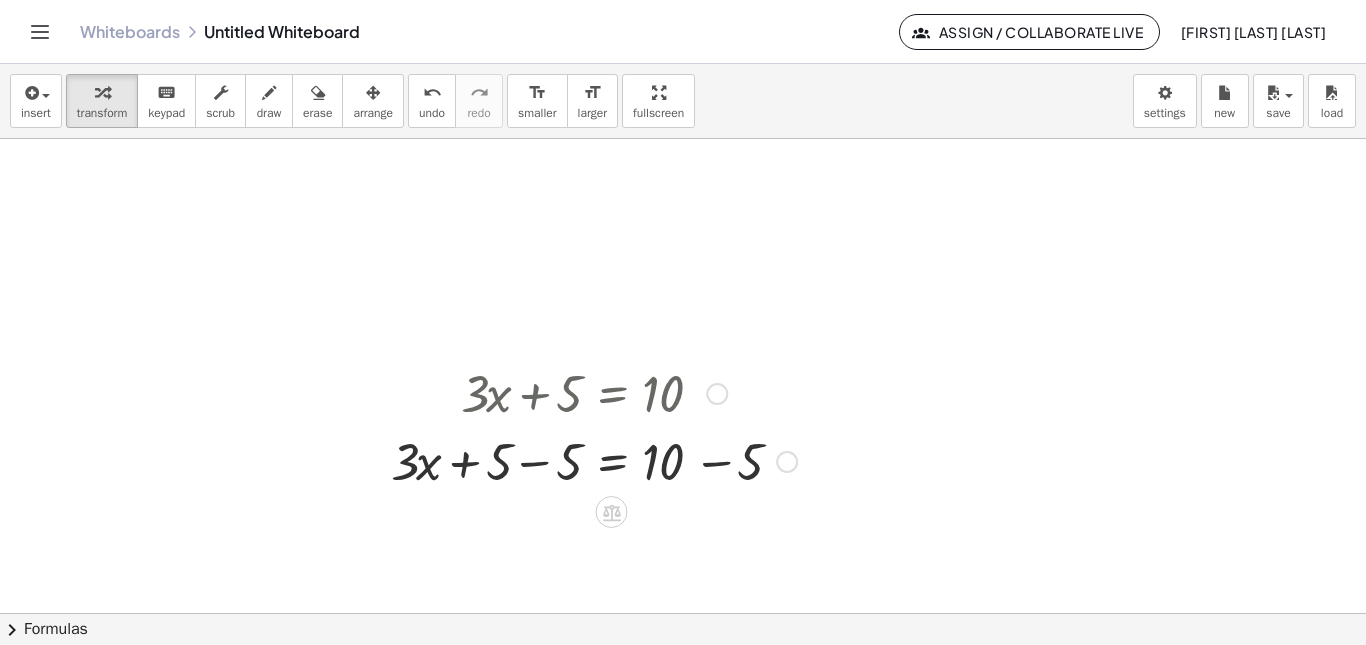 click at bounding box center (594, 392) 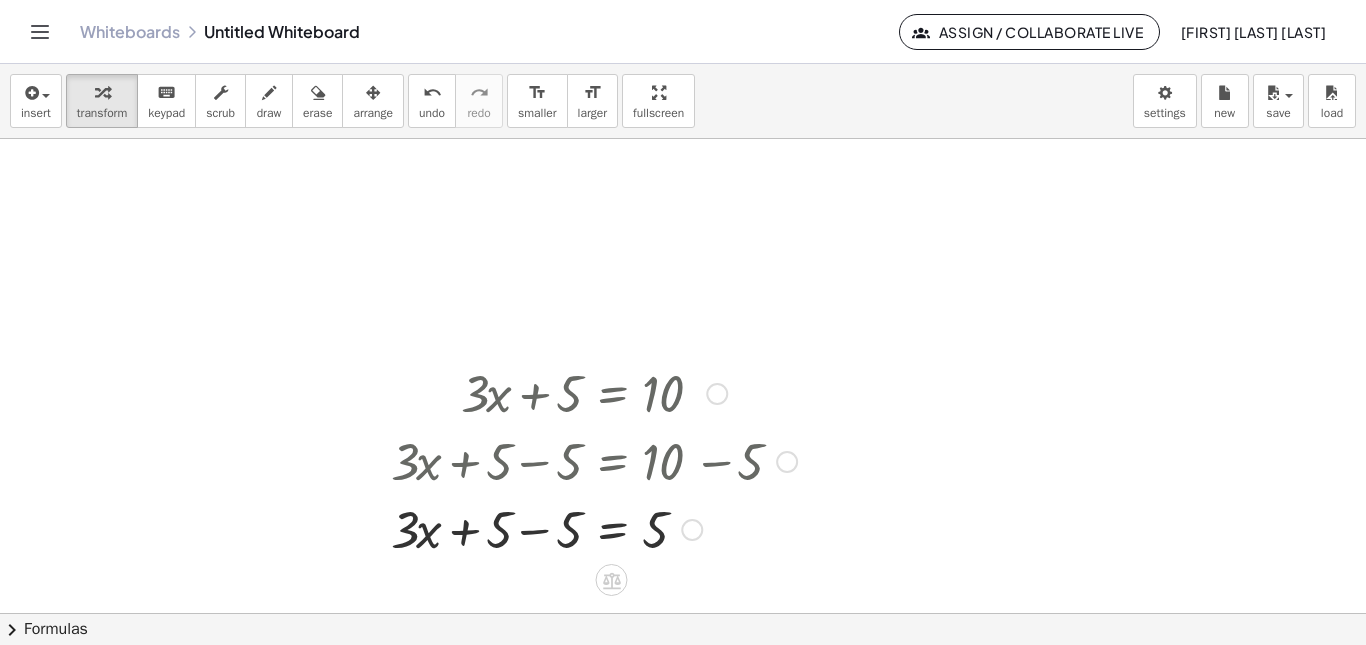 click at bounding box center (594, 528) 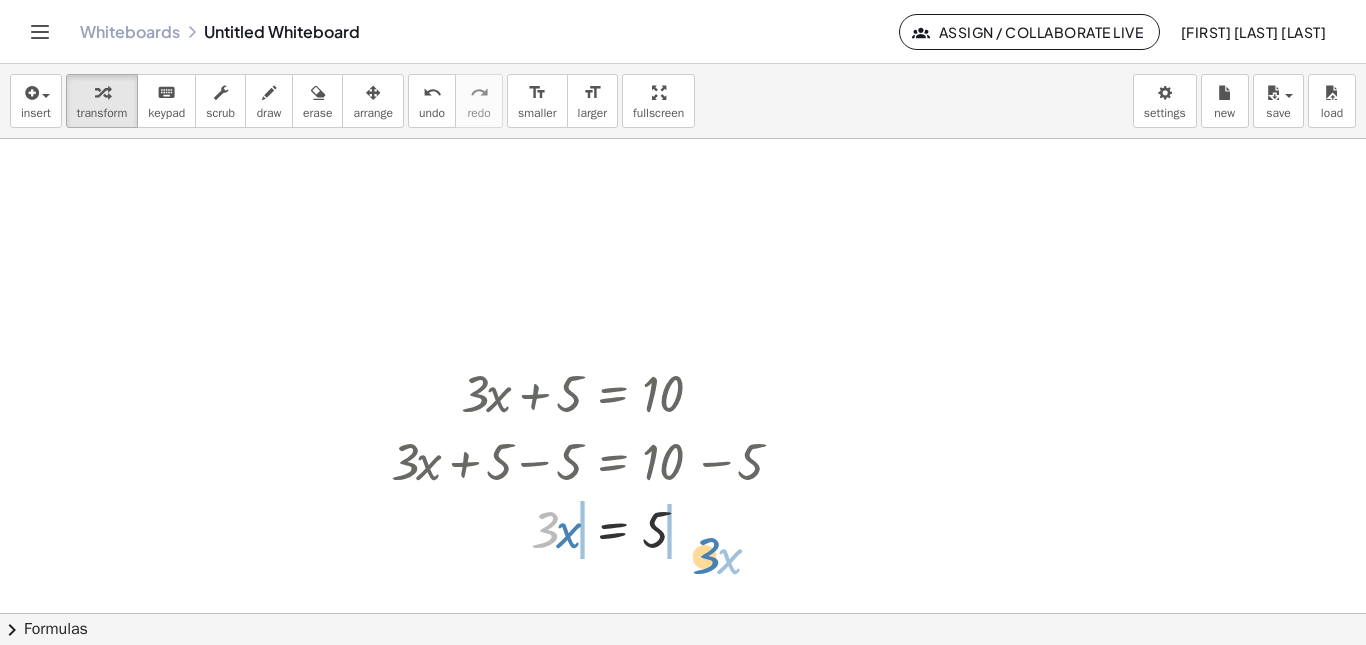 drag, startPoint x: 547, startPoint y: 538, endPoint x: 707, endPoint y: 559, distance: 161.37224 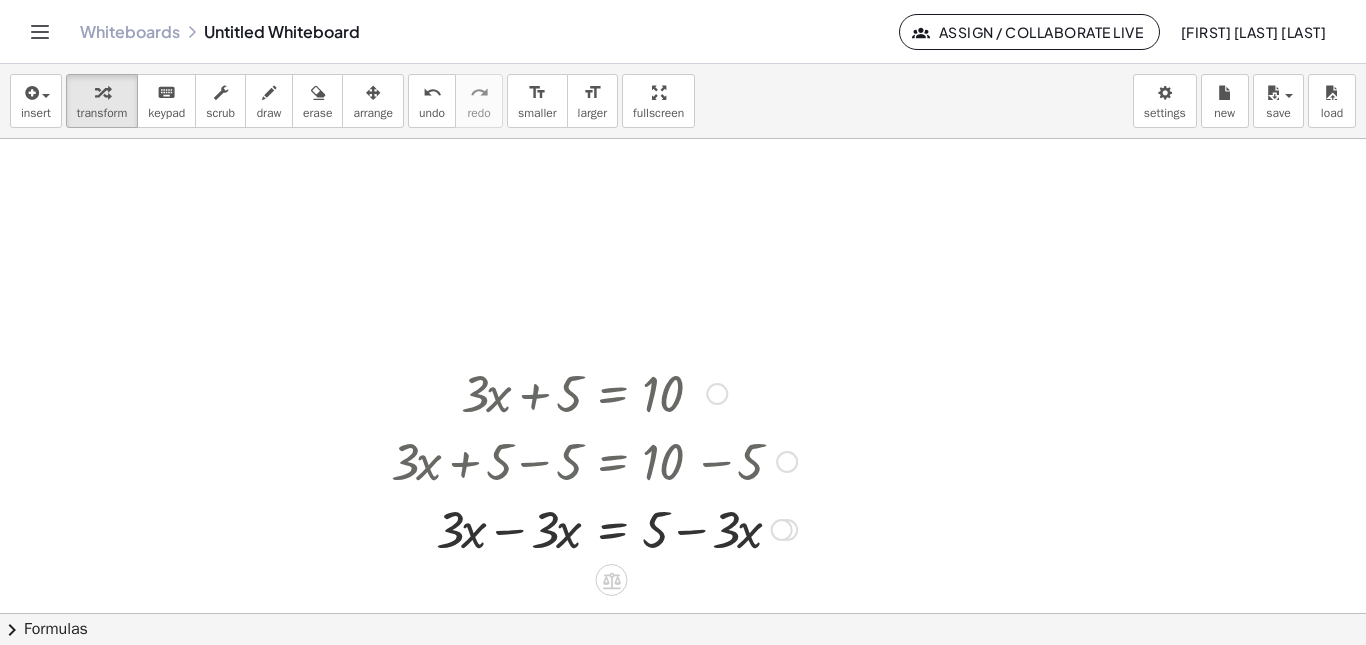 click on "= 5 + · 3 · x − · 3 · x + − · 3 · x" at bounding box center (612, 530) 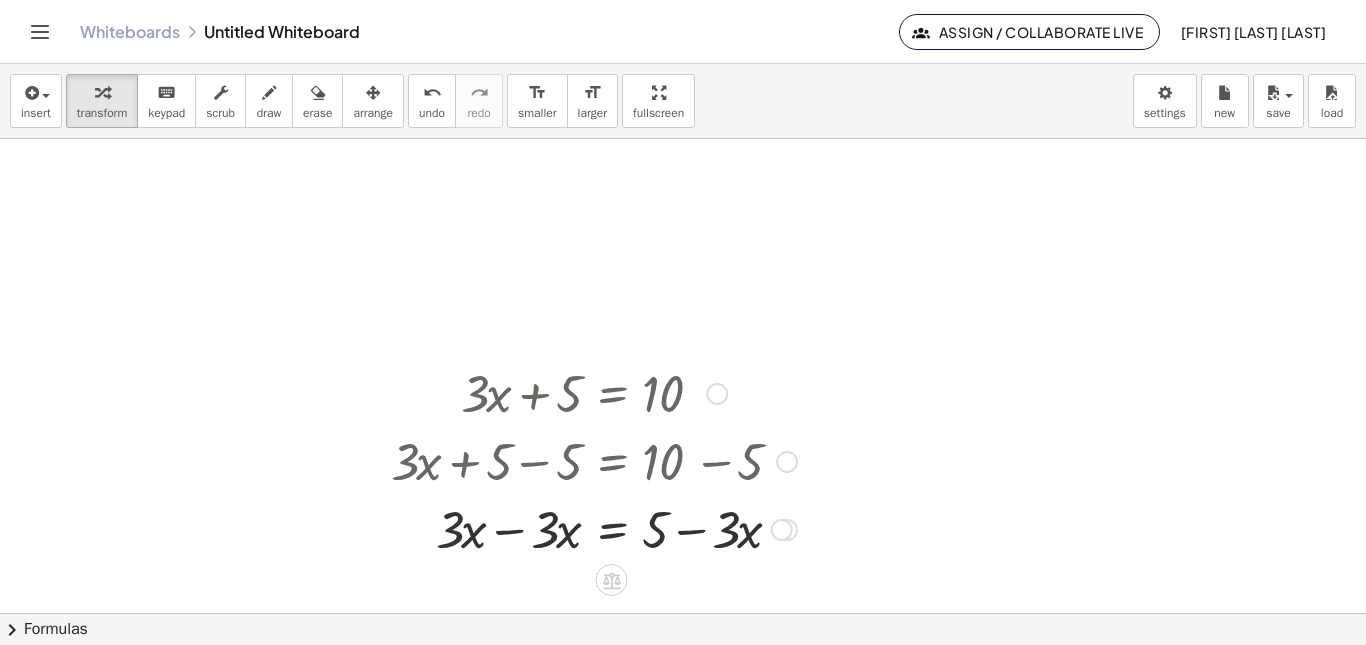 click at bounding box center (594, 528) 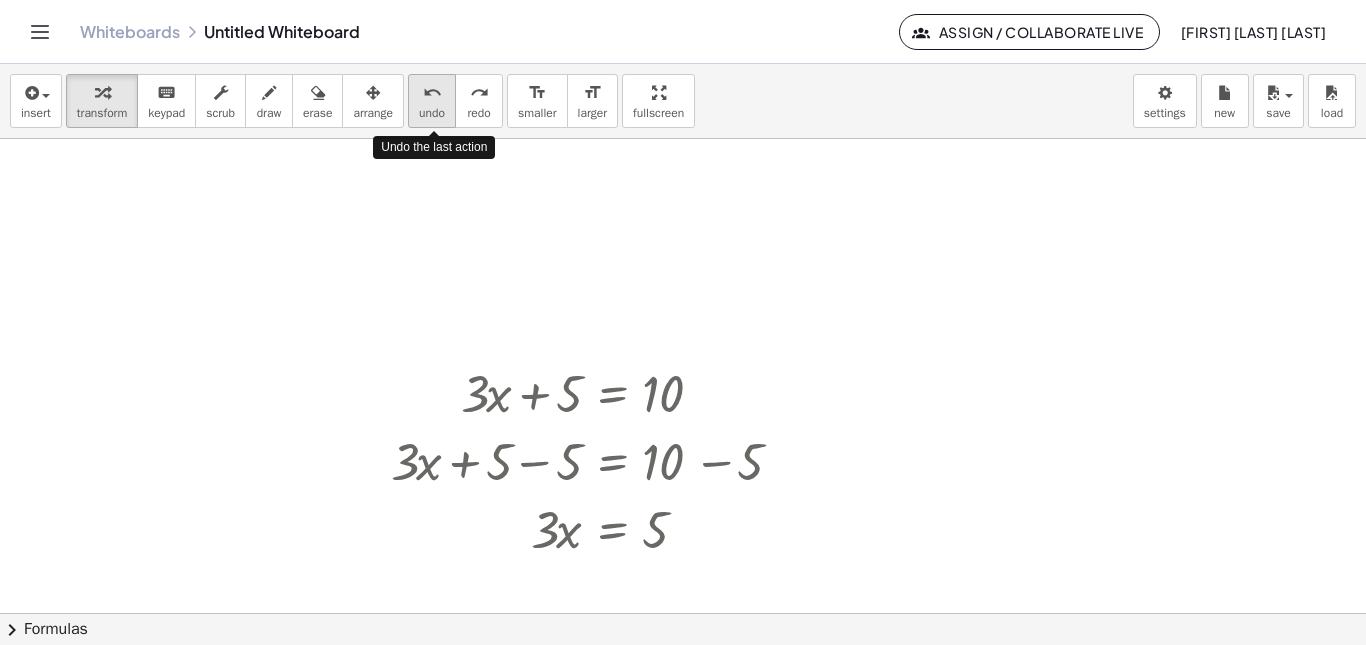 click on "undo" at bounding box center (432, 93) 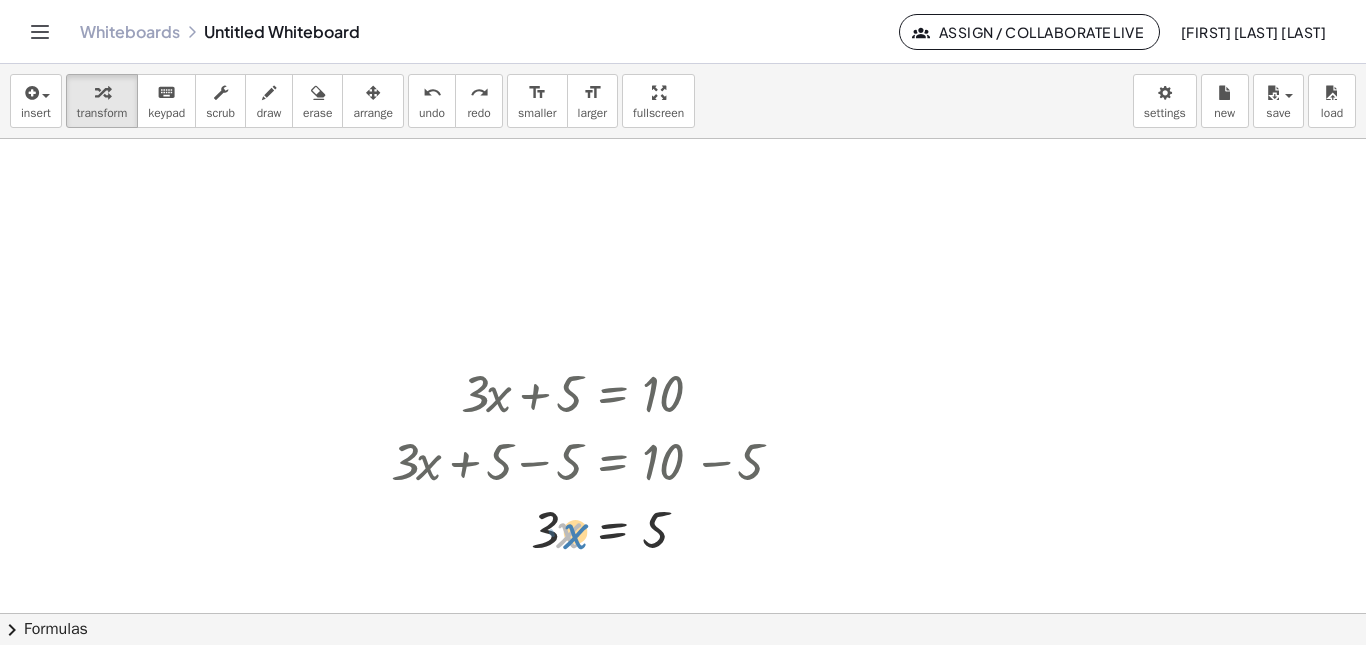 click at bounding box center [594, 528] 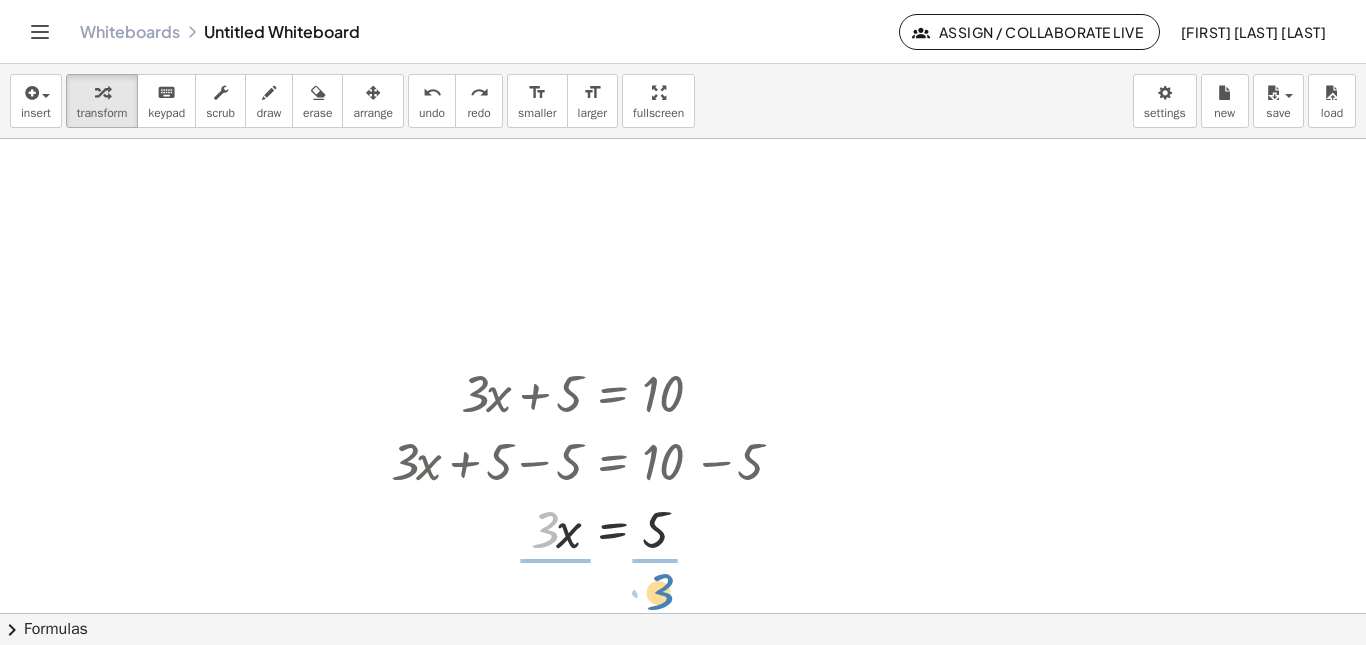 drag, startPoint x: 540, startPoint y: 537, endPoint x: 655, endPoint y: 599, distance: 130.64838 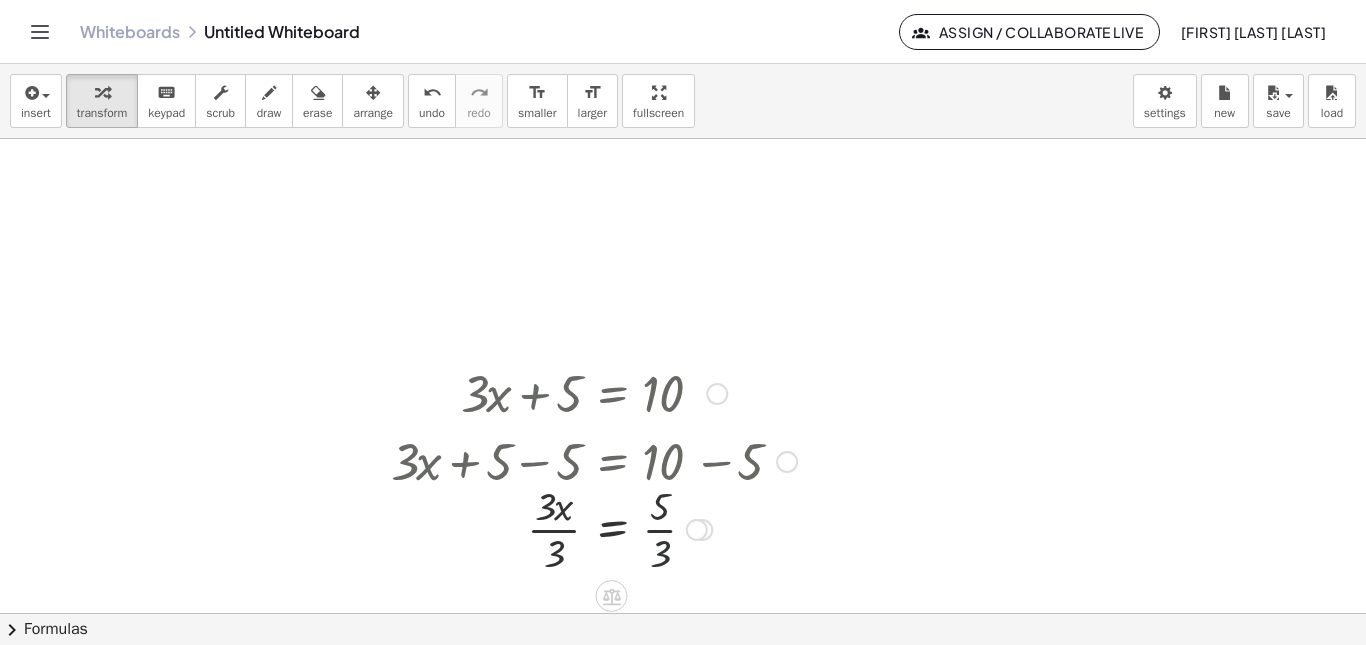 click at bounding box center [594, 528] 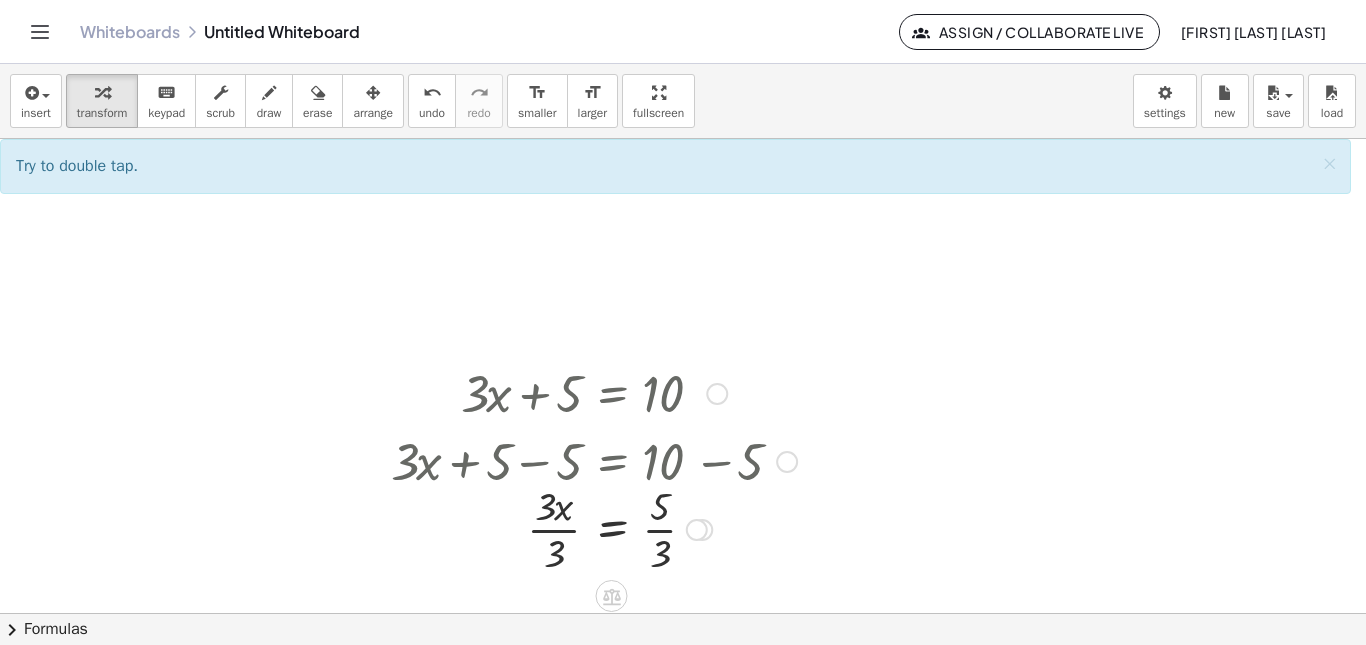 click at bounding box center [594, 528] 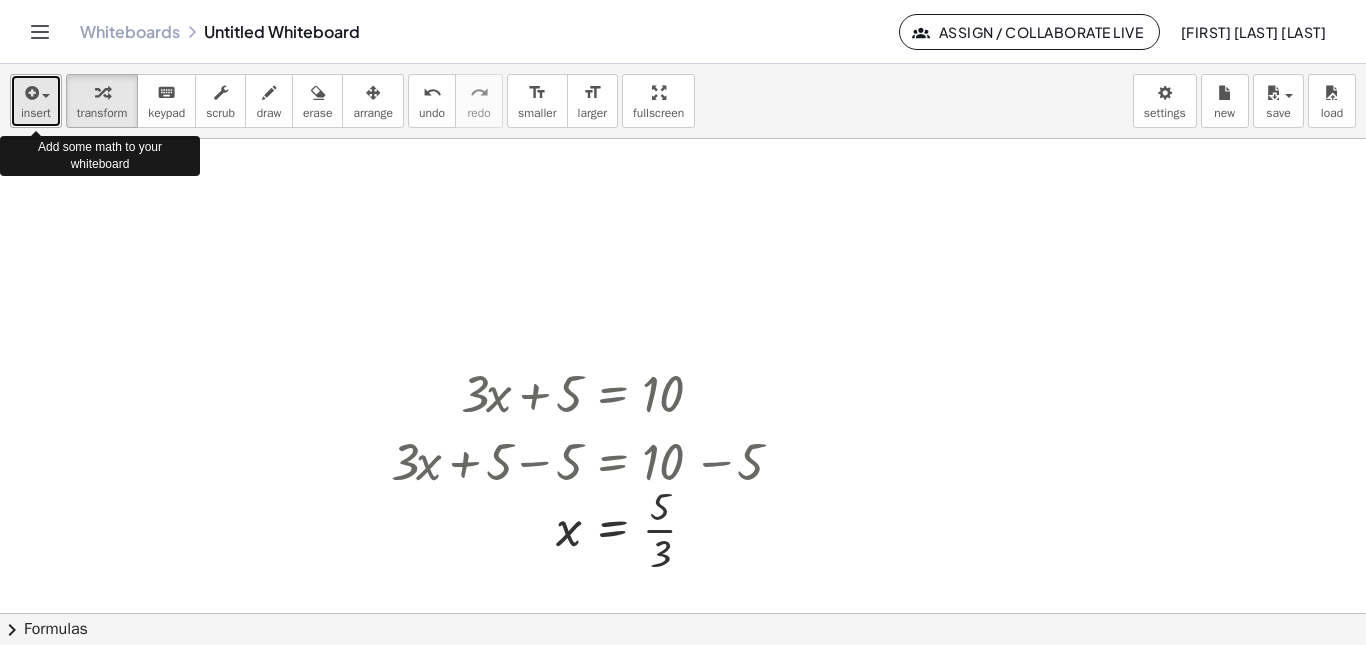 click on "insert" at bounding box center (36, 113) 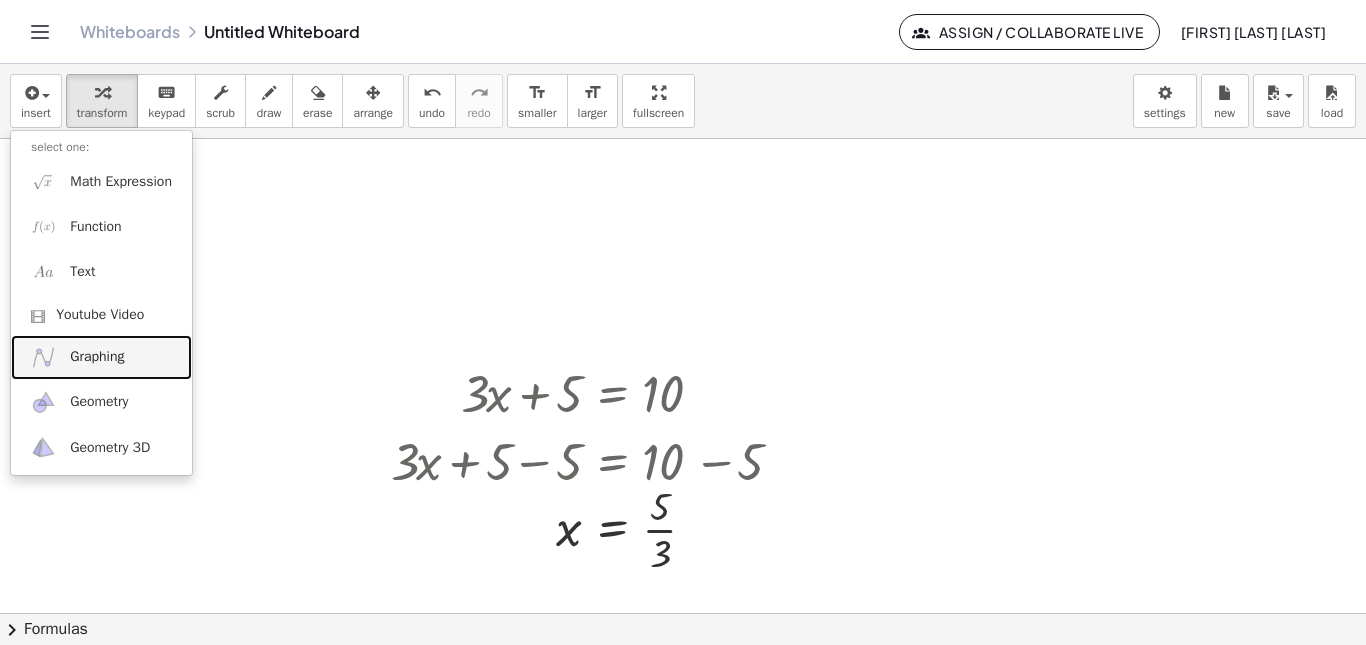 click on "Graphing" at bounding box center [97, 357] 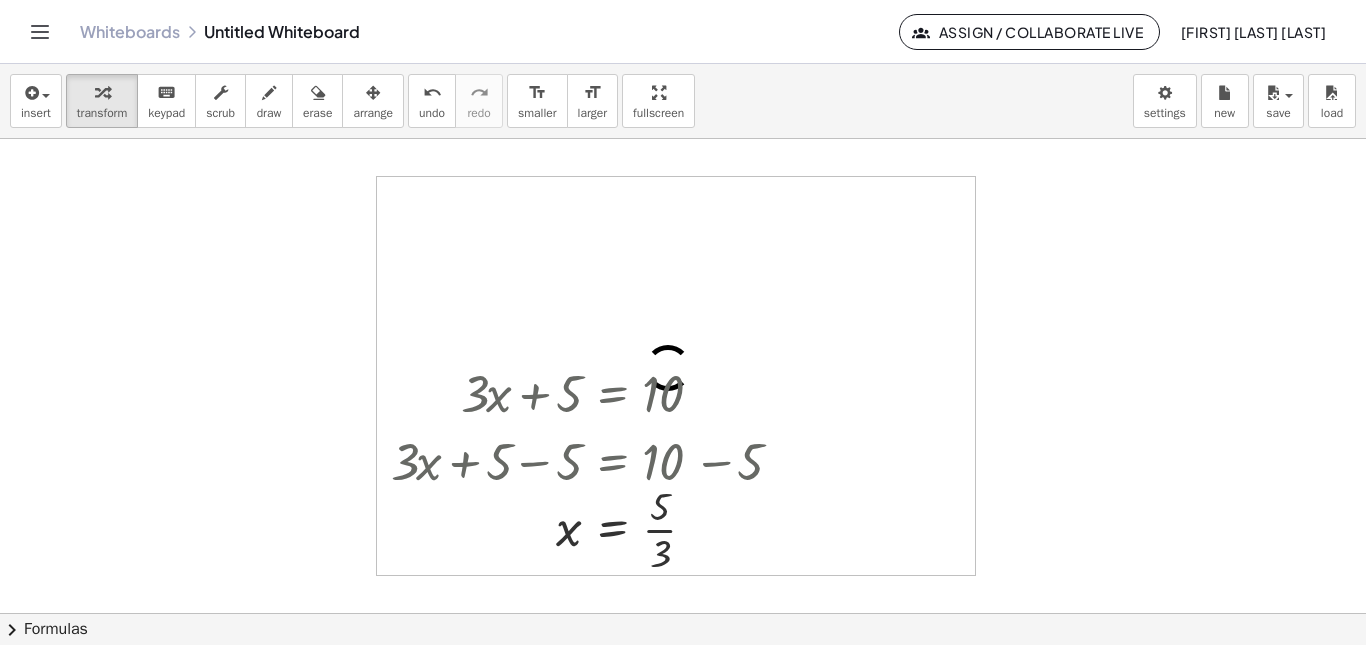 click at bounding box center [683, 613] 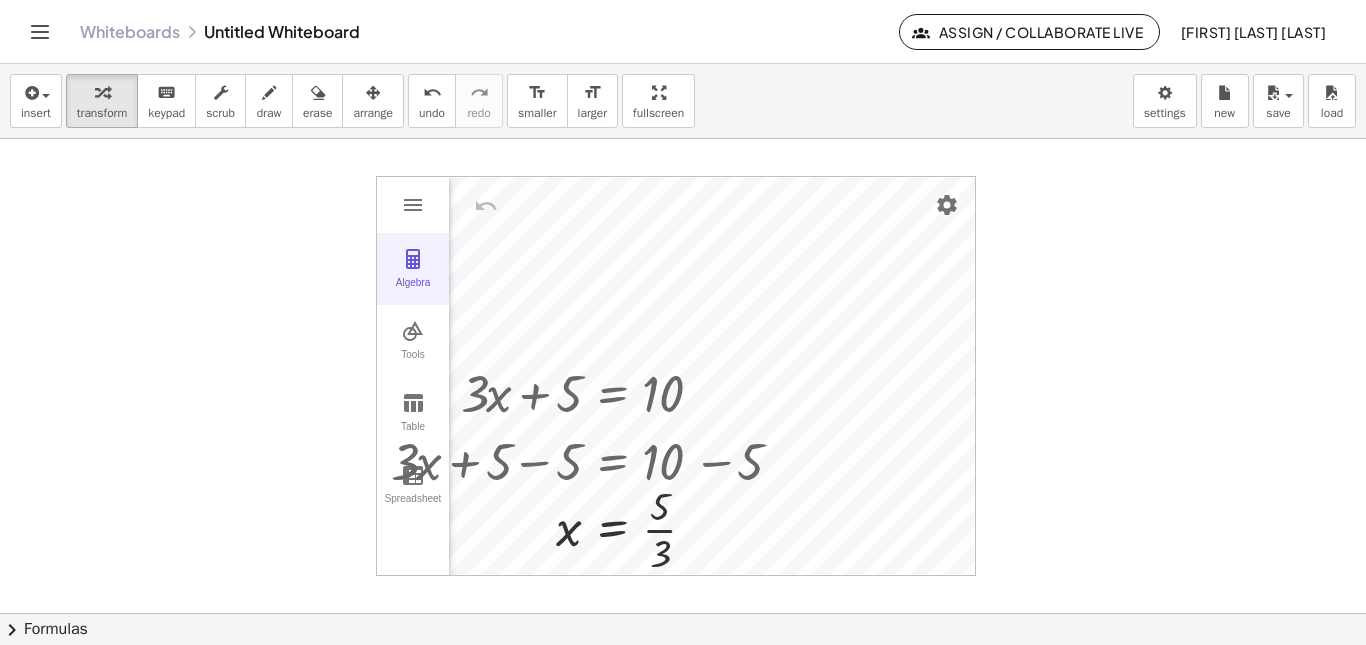 click on "Algebra" at bounding box center [413, 269] 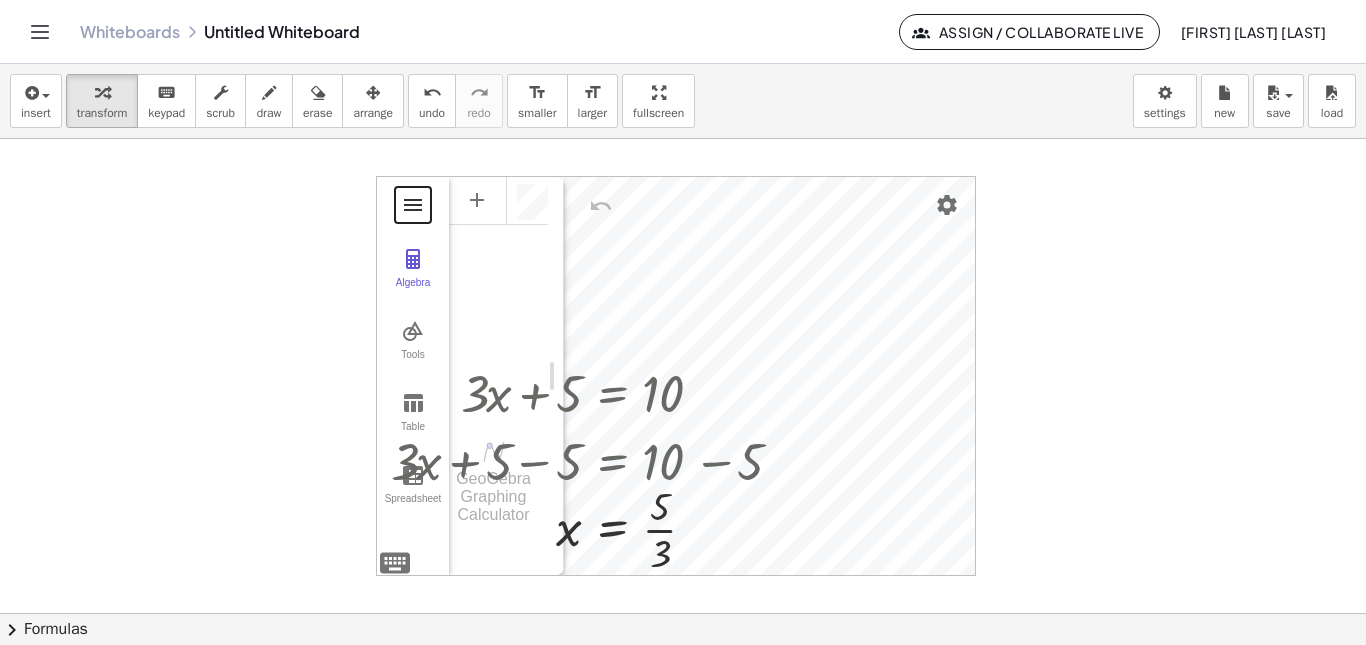 click at bounding box center [413, 205] 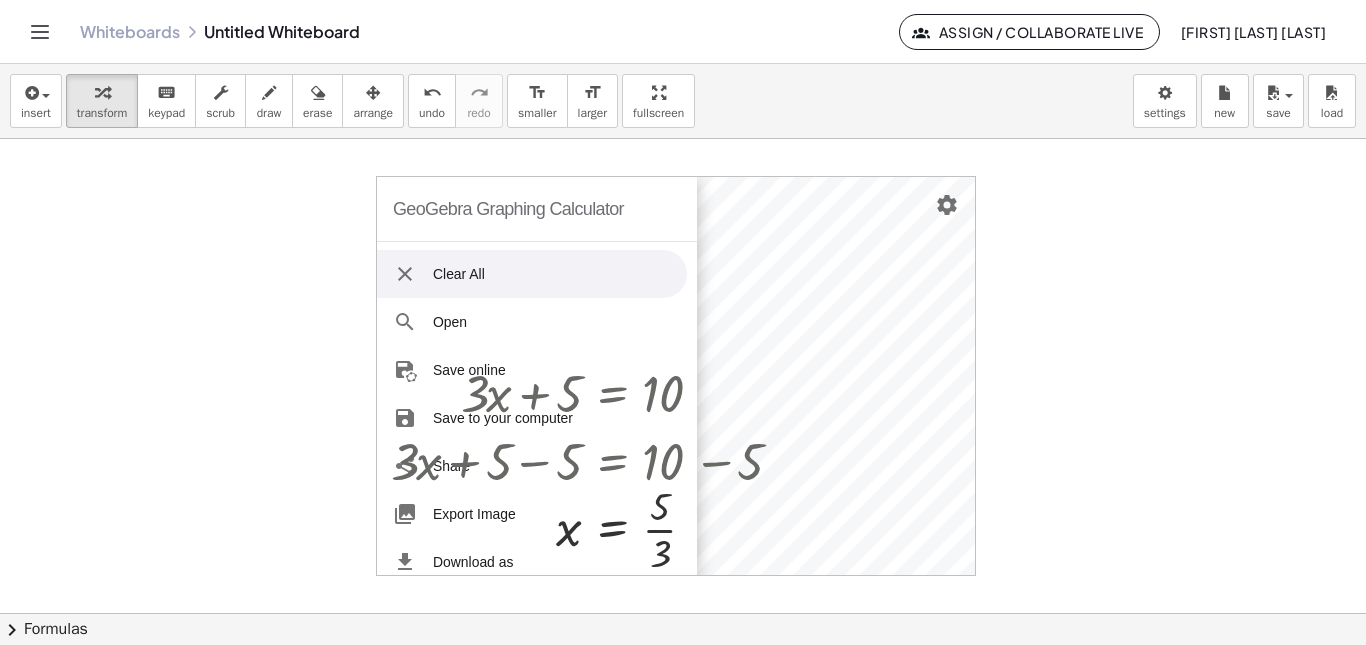 click at bounding box center [683, 613] 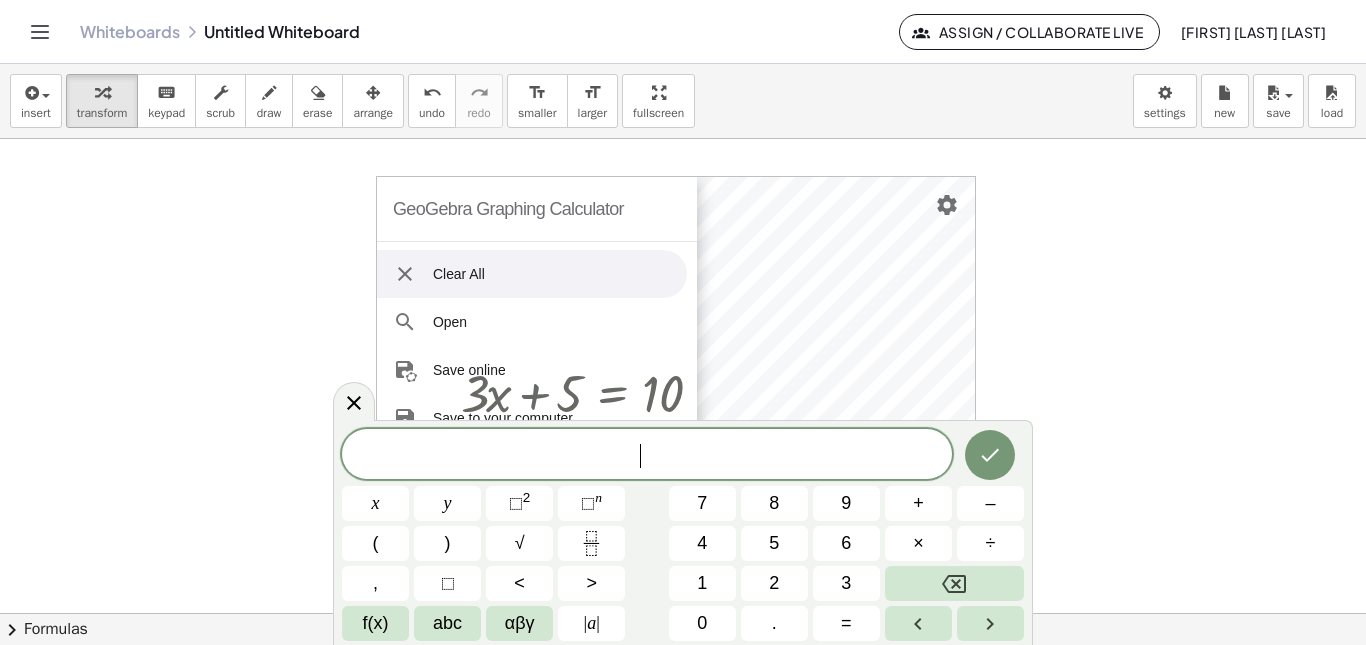 click at bounding box center (683, 613) 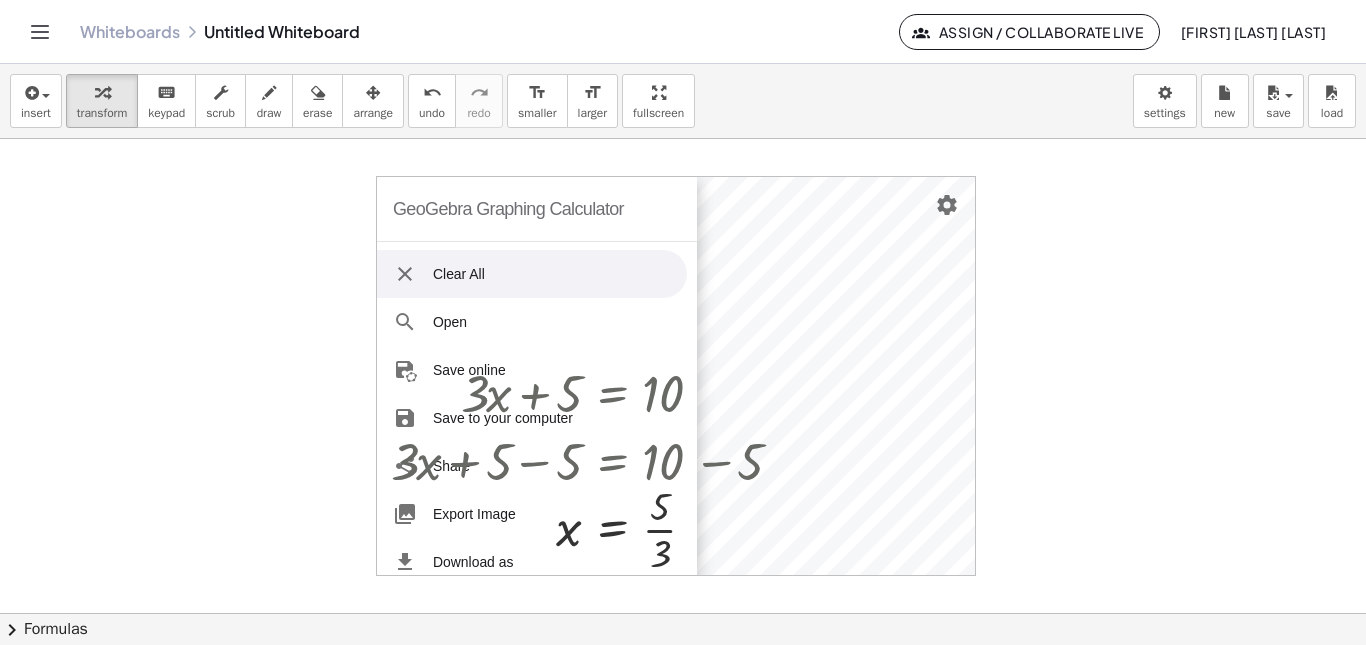 click at bounding box center [683, 613] 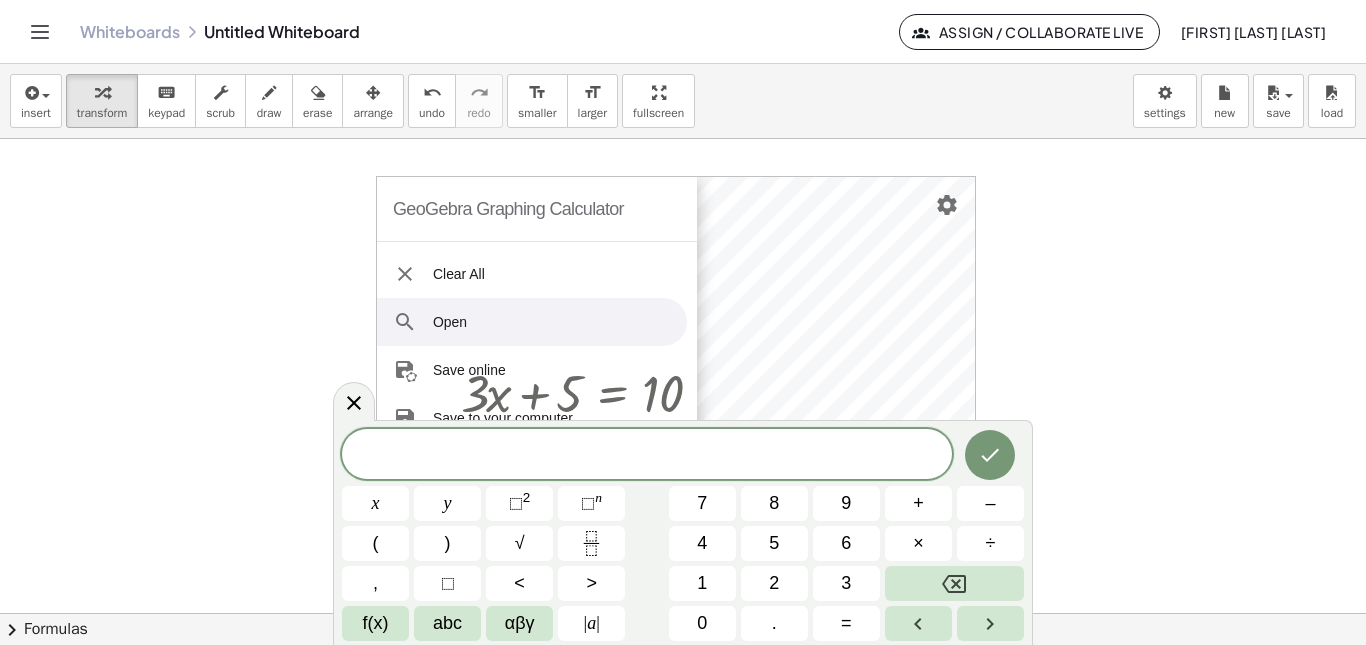 click at bounding box center [683, 613] 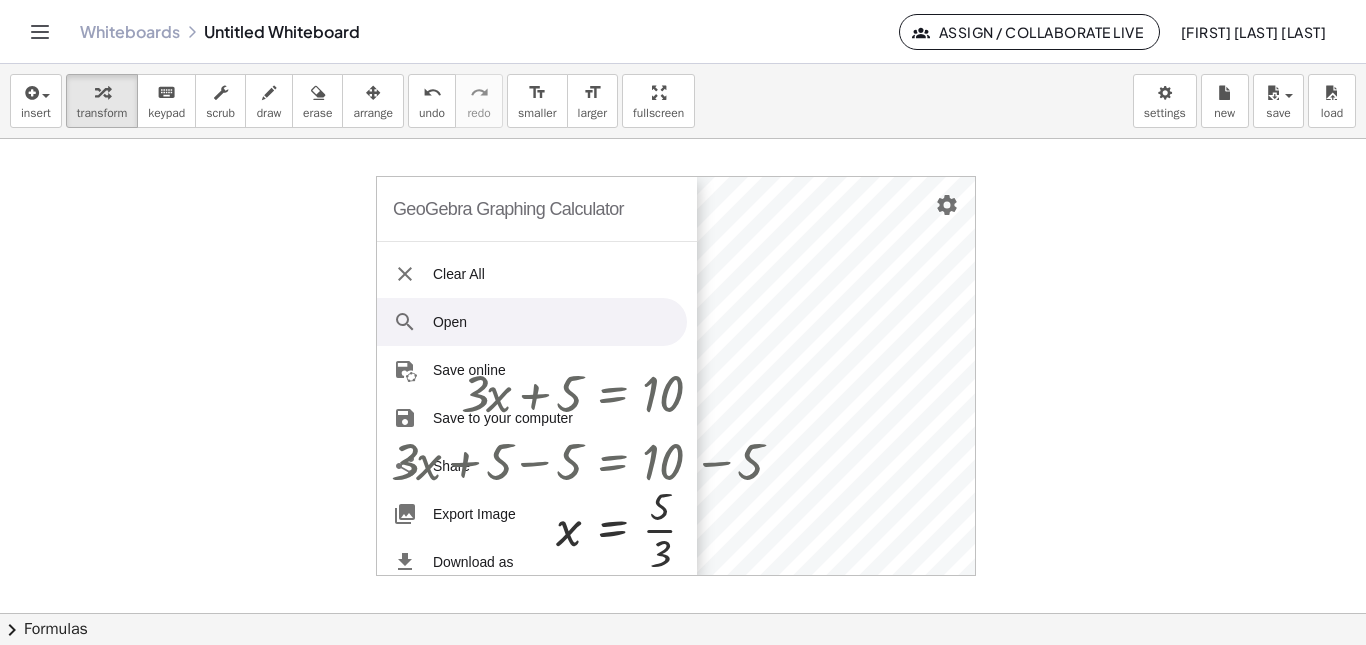 click at bounding box center (683, 613) 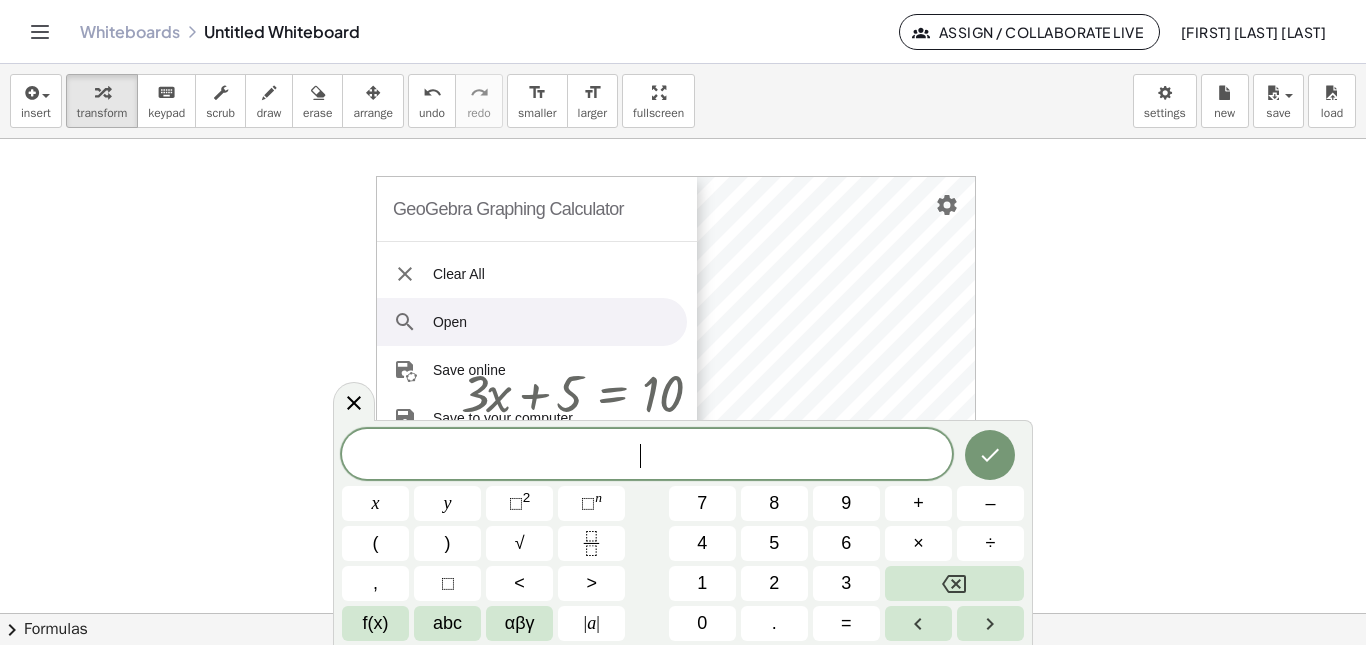 click at bounding box center [683, 613] 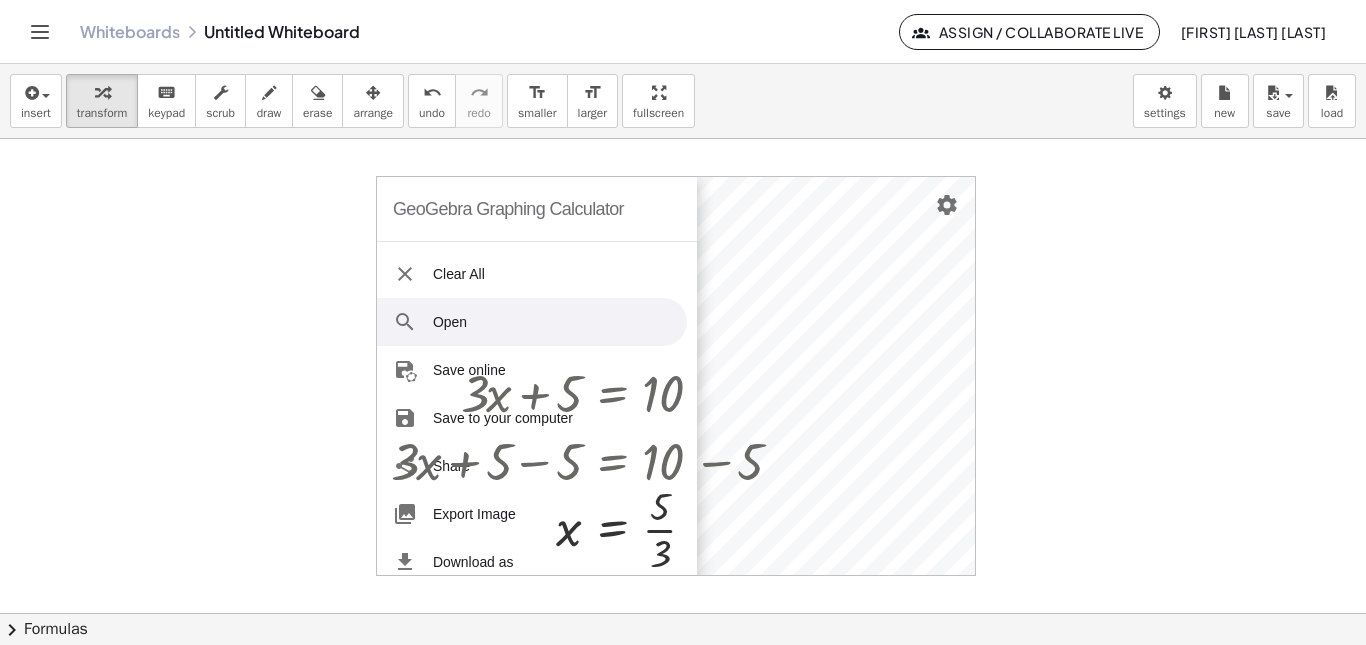 click at bounding box center [683, 613] 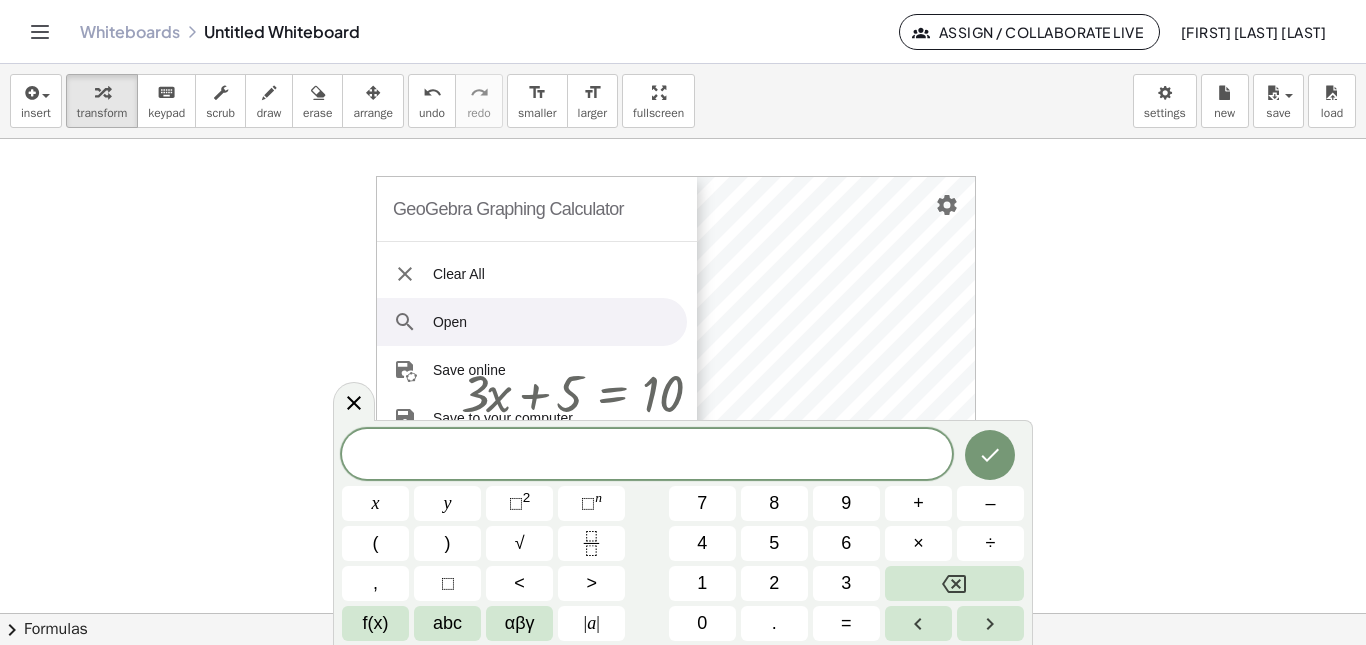 click at bounding box center (683, 613) 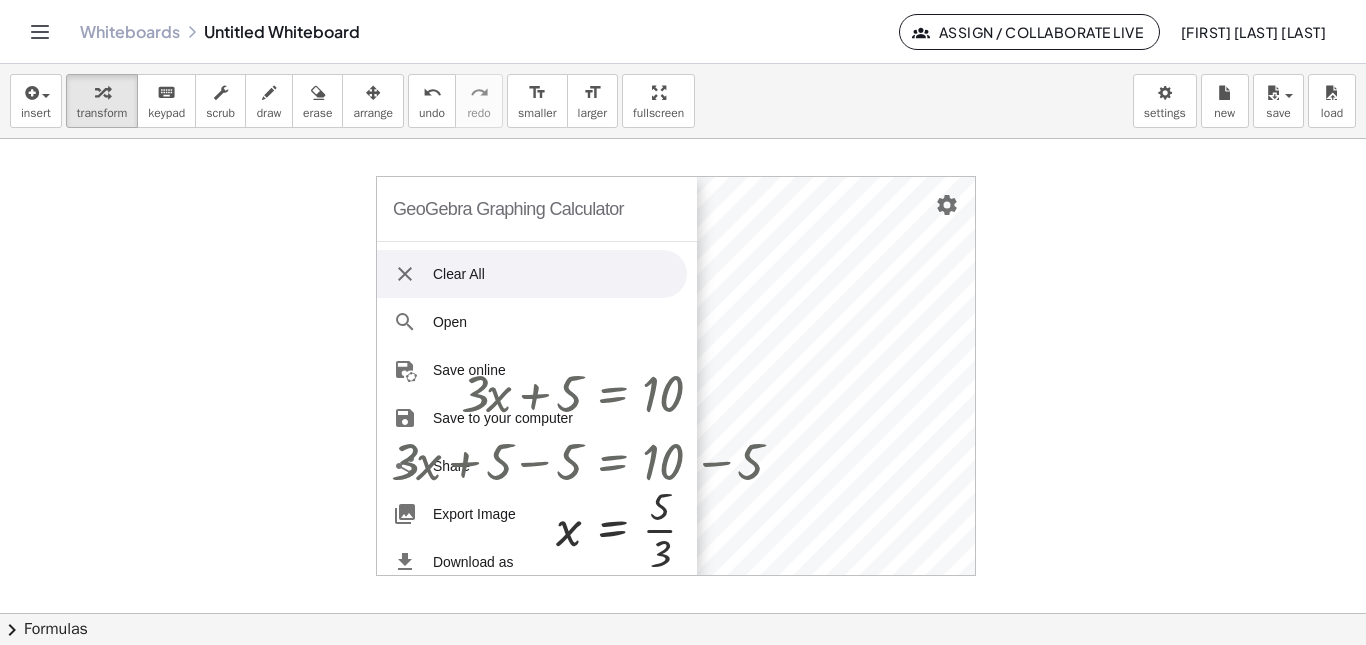 click at bounding box center (683, 613) 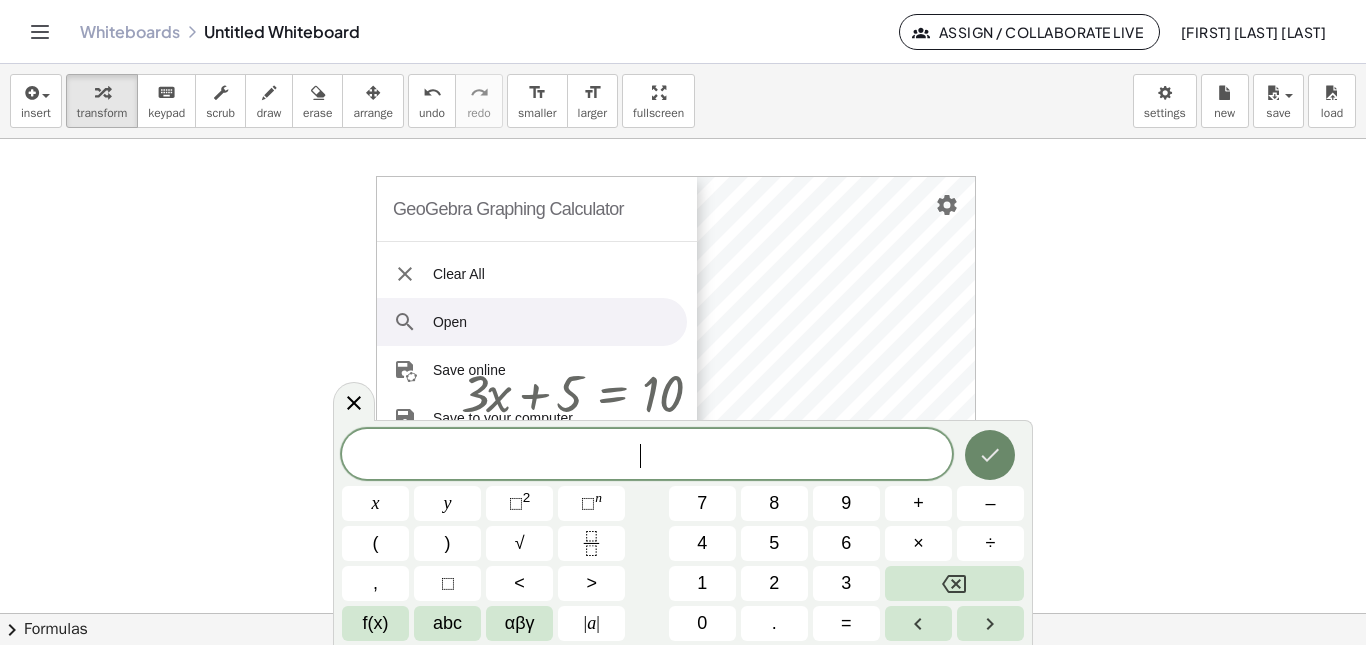 click 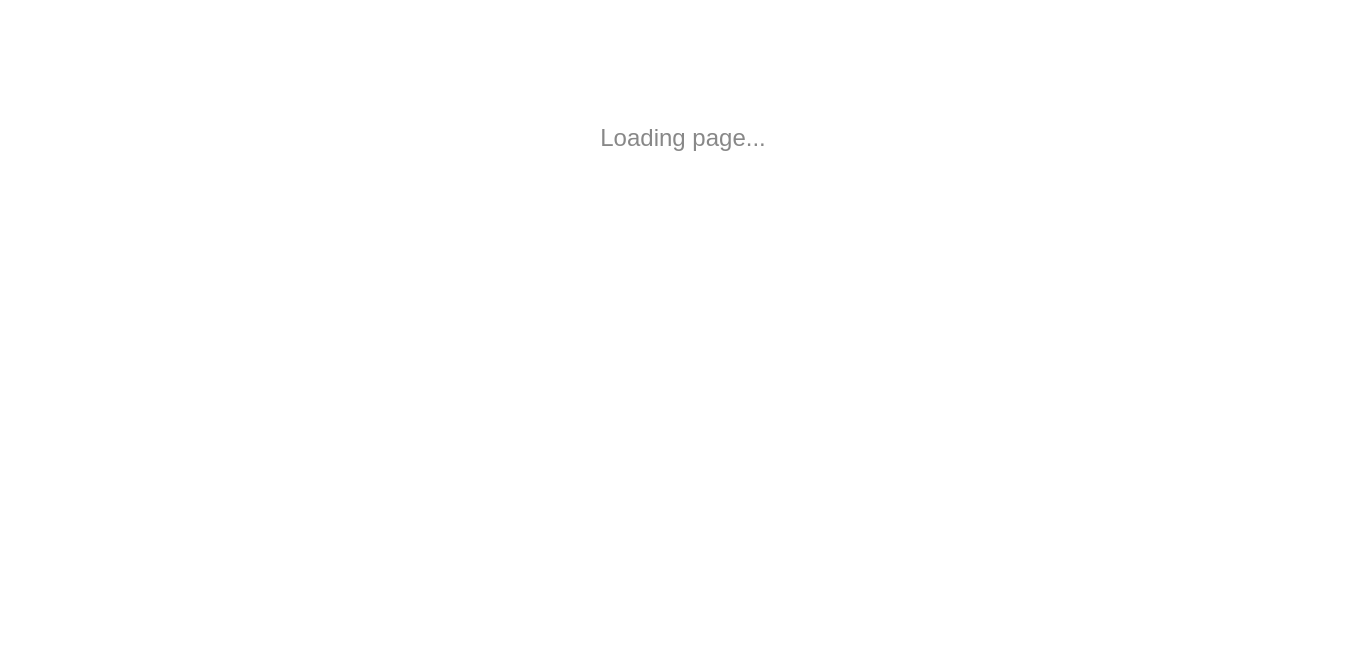 scroll, scrollTop: 0, scrollLeft: 0, axis: both 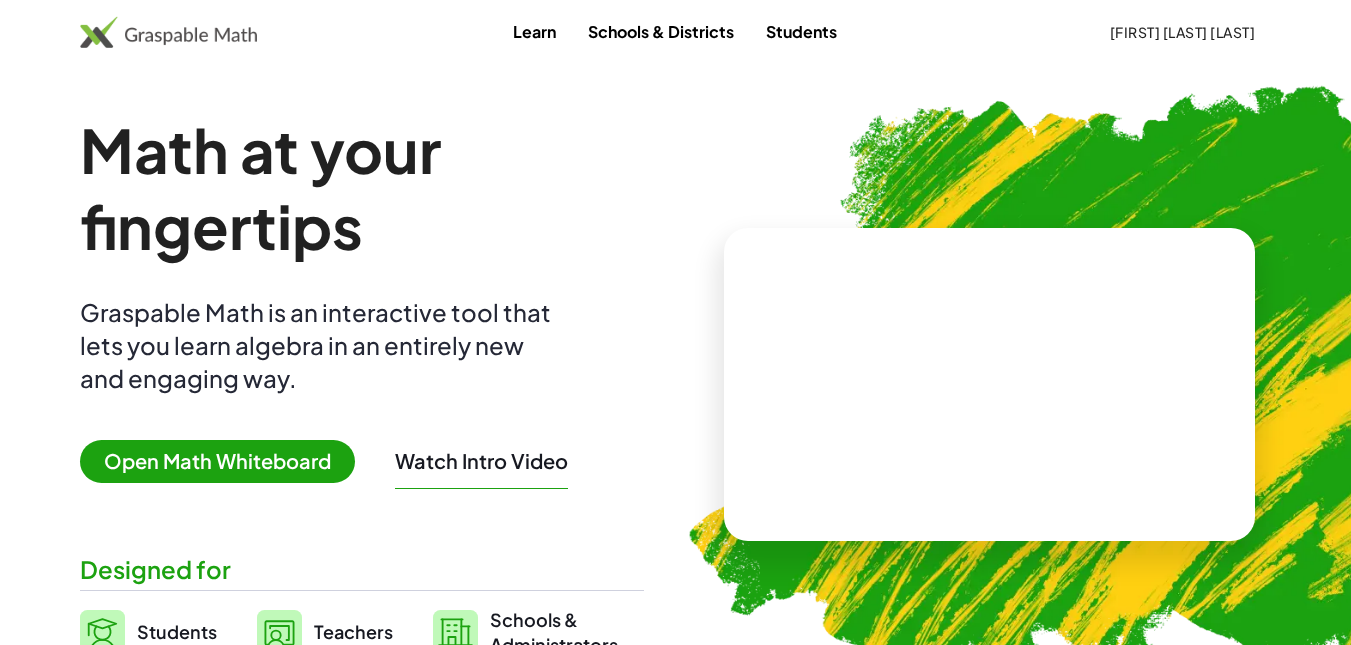 click on "Open Math Whiteboard" at bounding box center (217, 461) 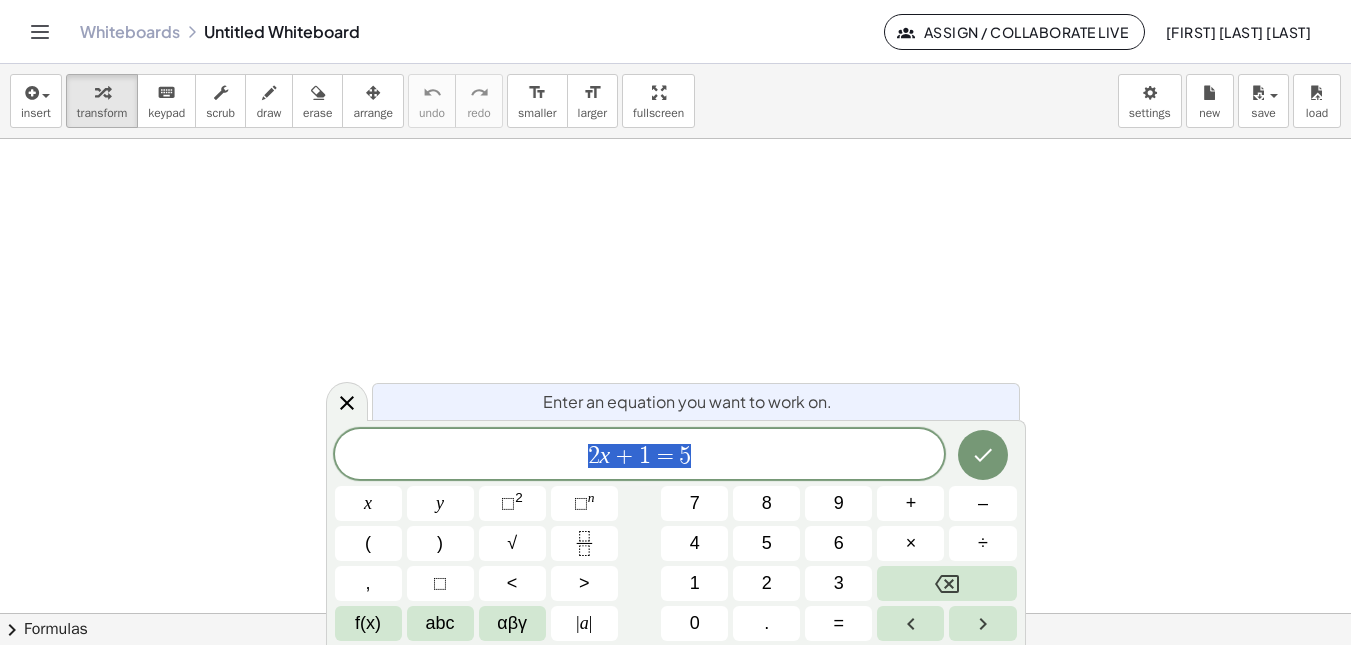 click at bounding box center [675, 613] 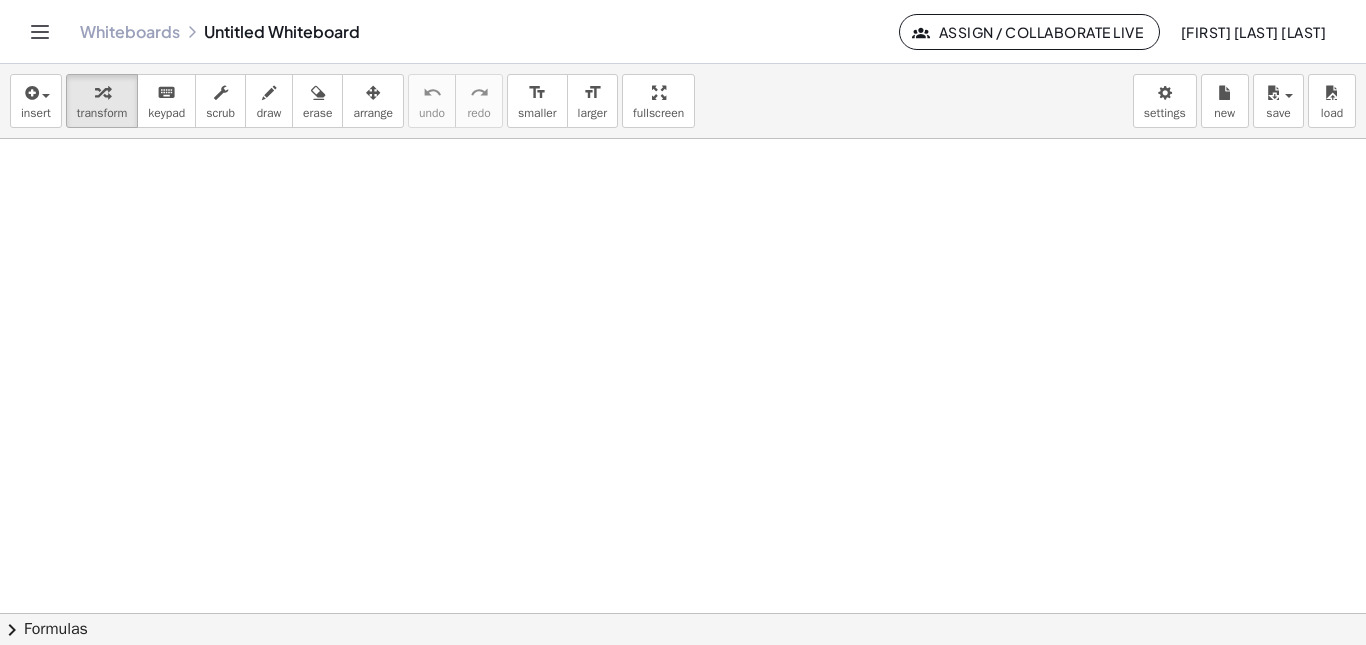 click at bounding box center (683, 613) 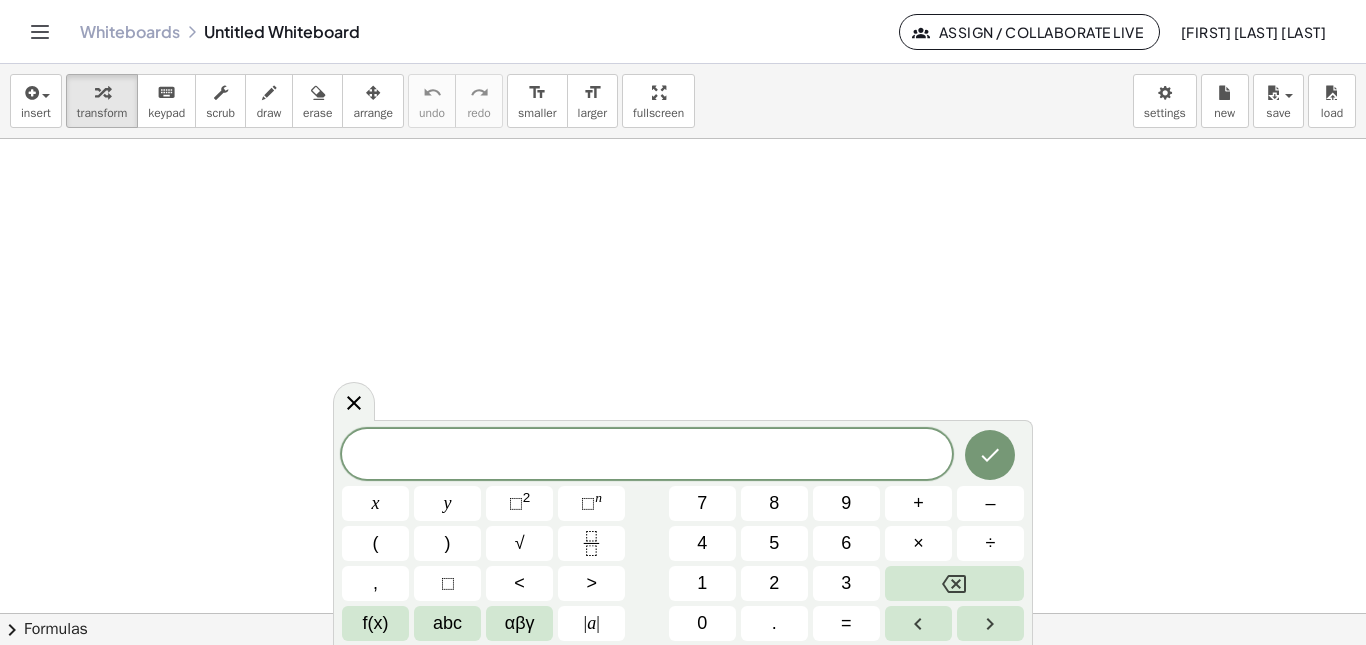 click at bounding box center [683, 613] 